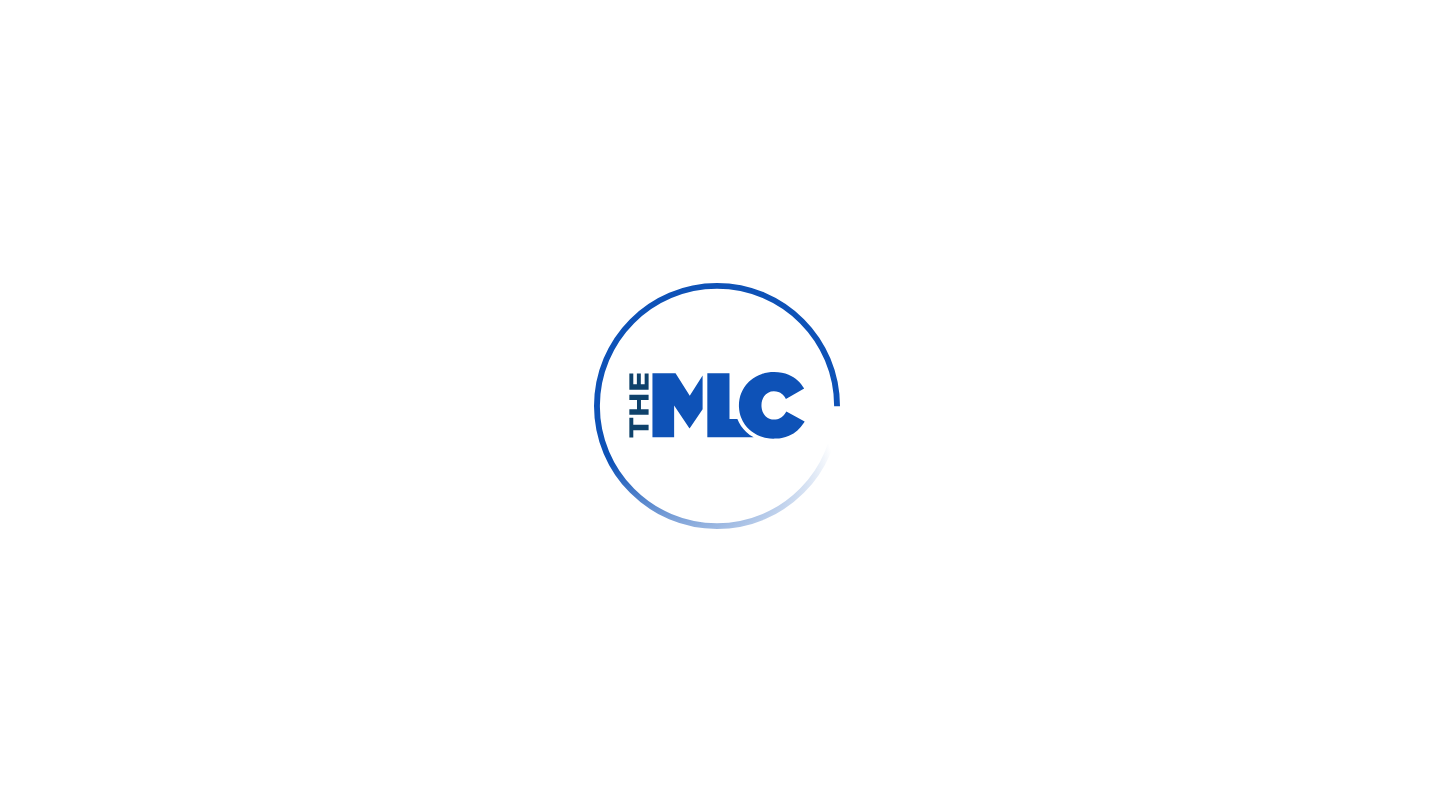 scroll, scrollTop: 0, scrollLeft: 0, axis: both 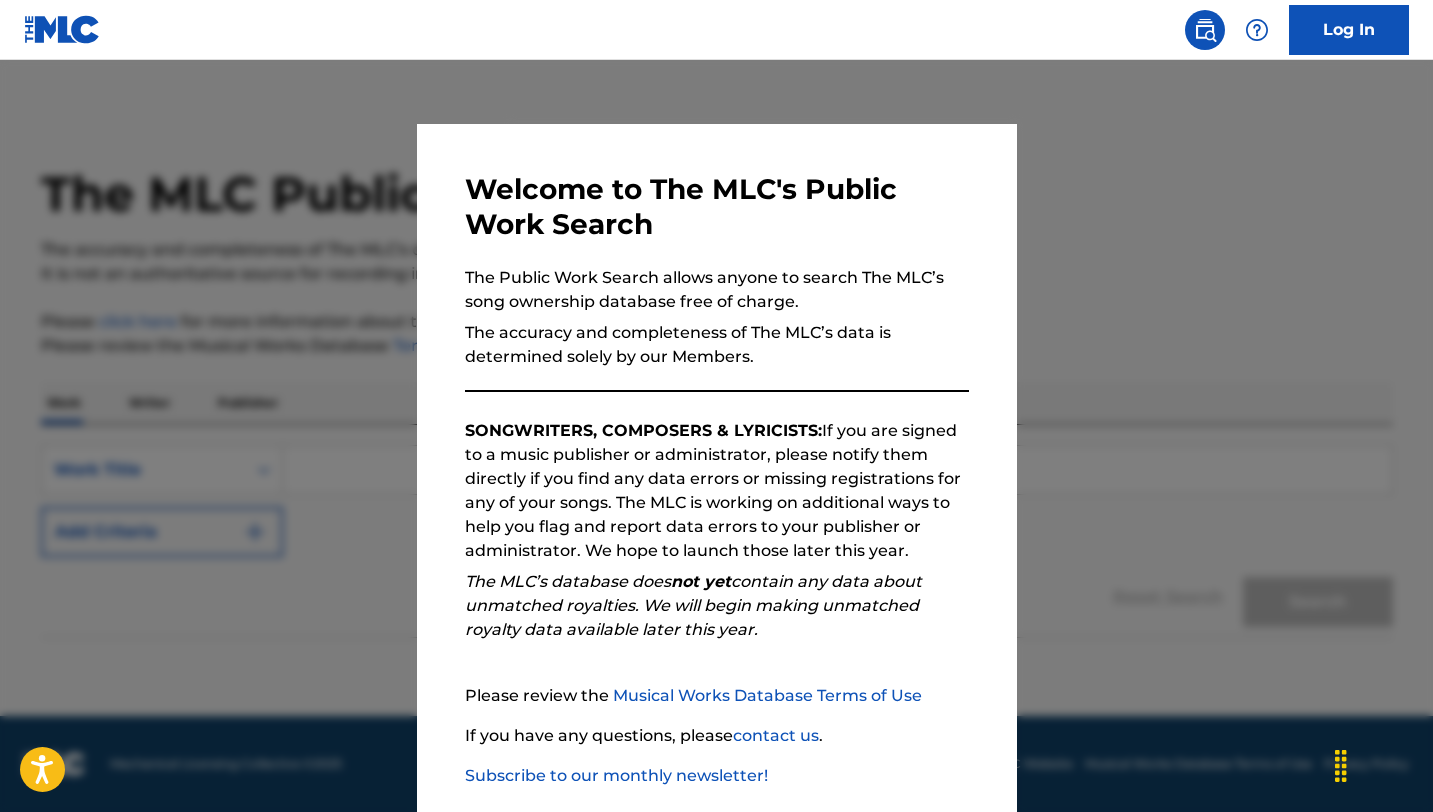 click at bounding box center (716, 466) 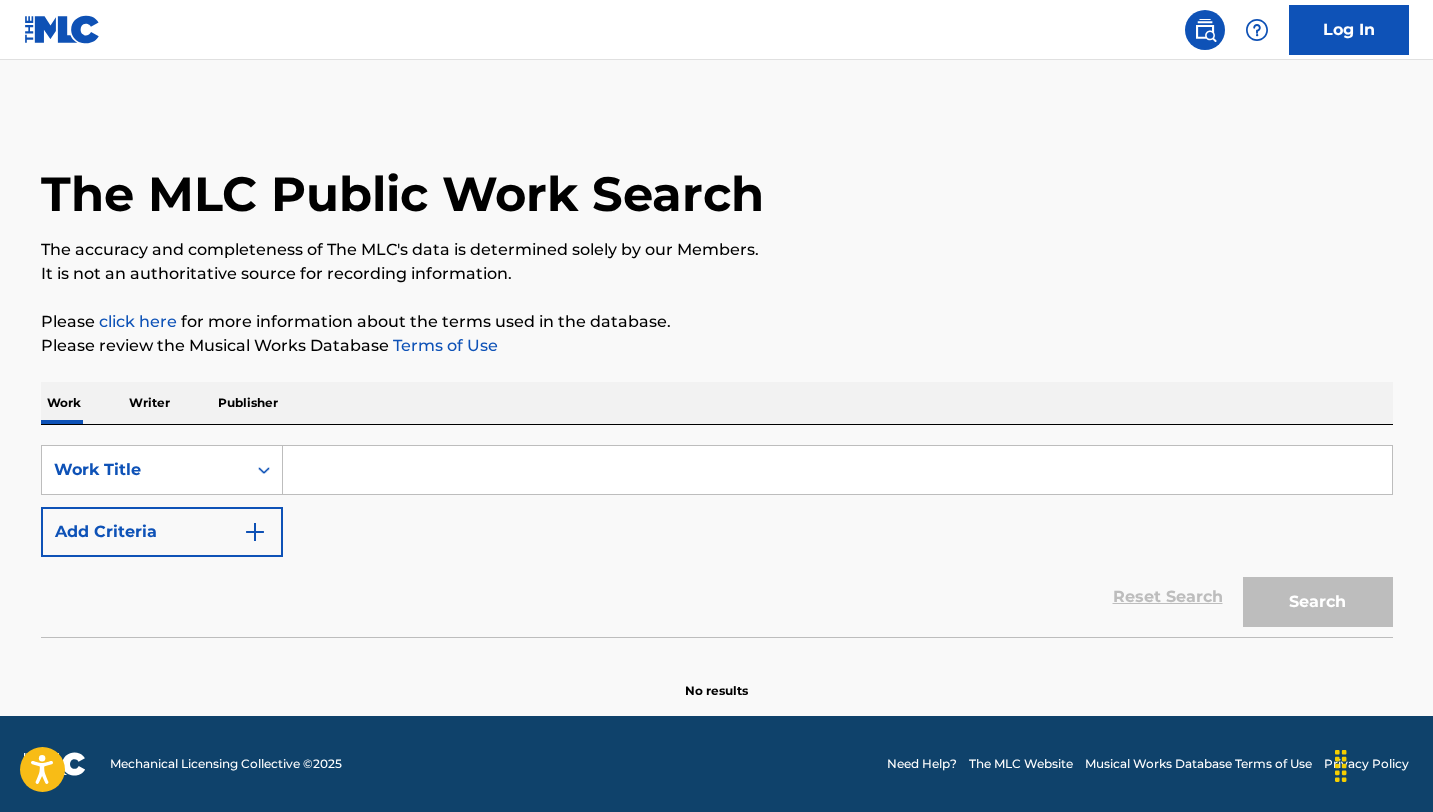 click at bounding box center (837, 470) 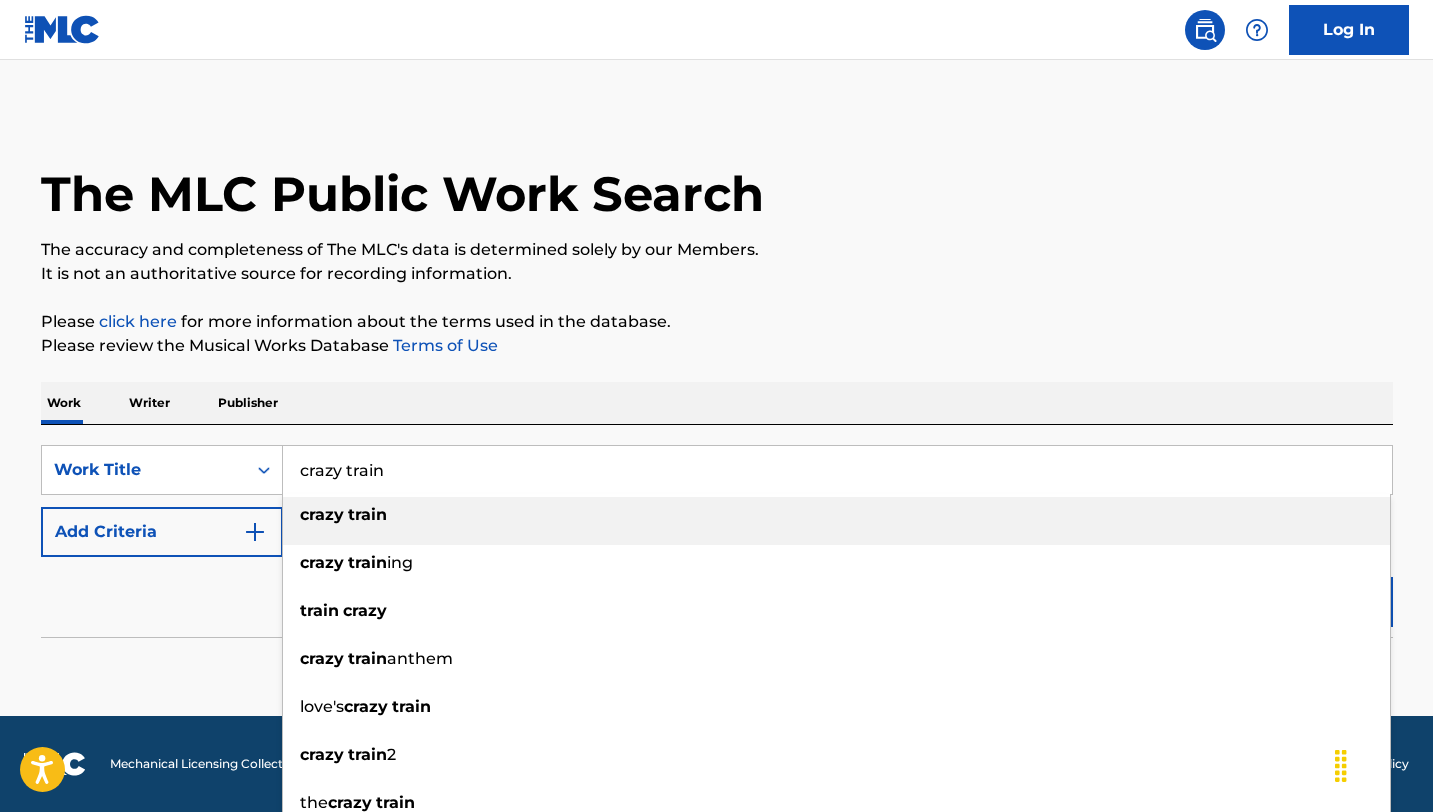 type on "crazy train" 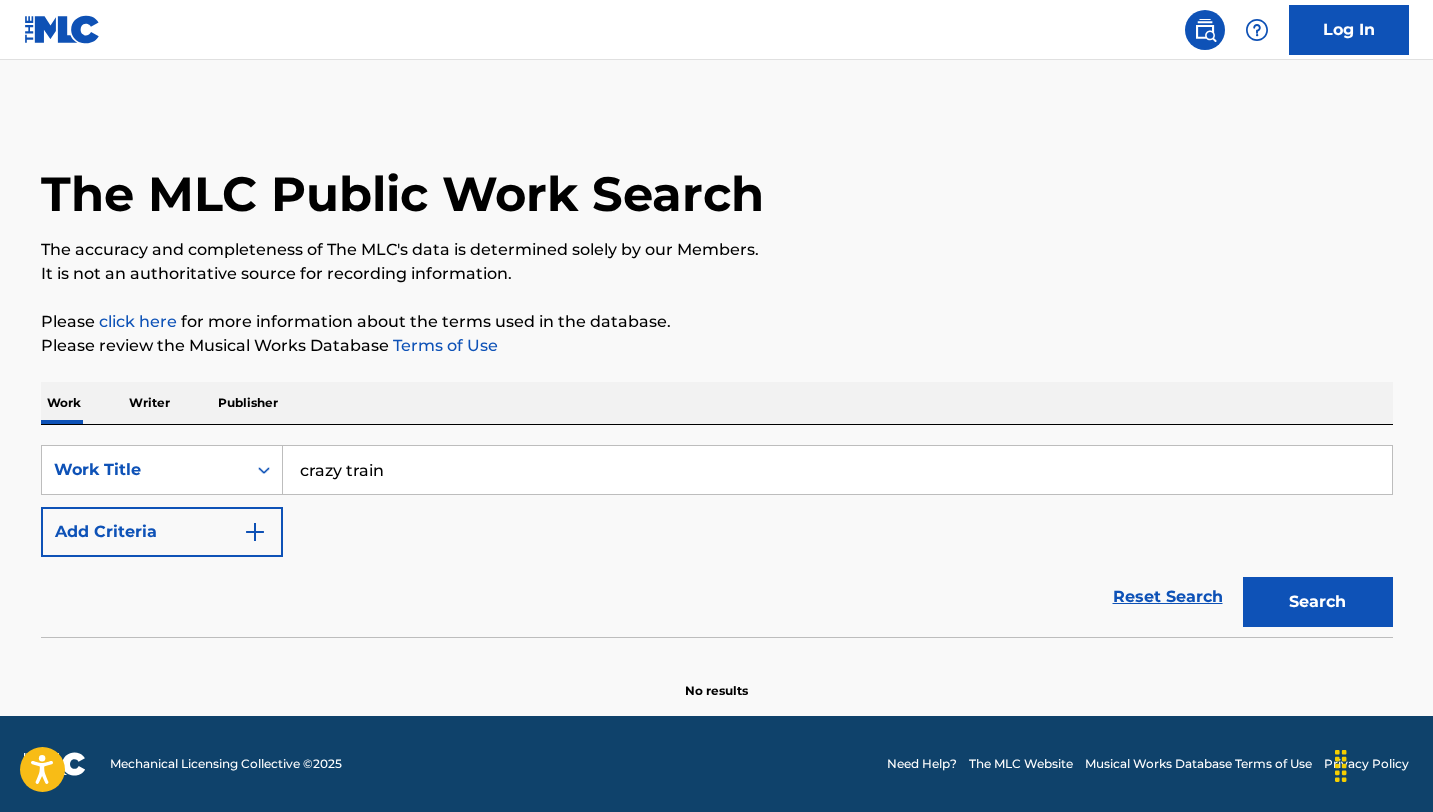 click on "Add Criteria" at bounding box center [162, 532] 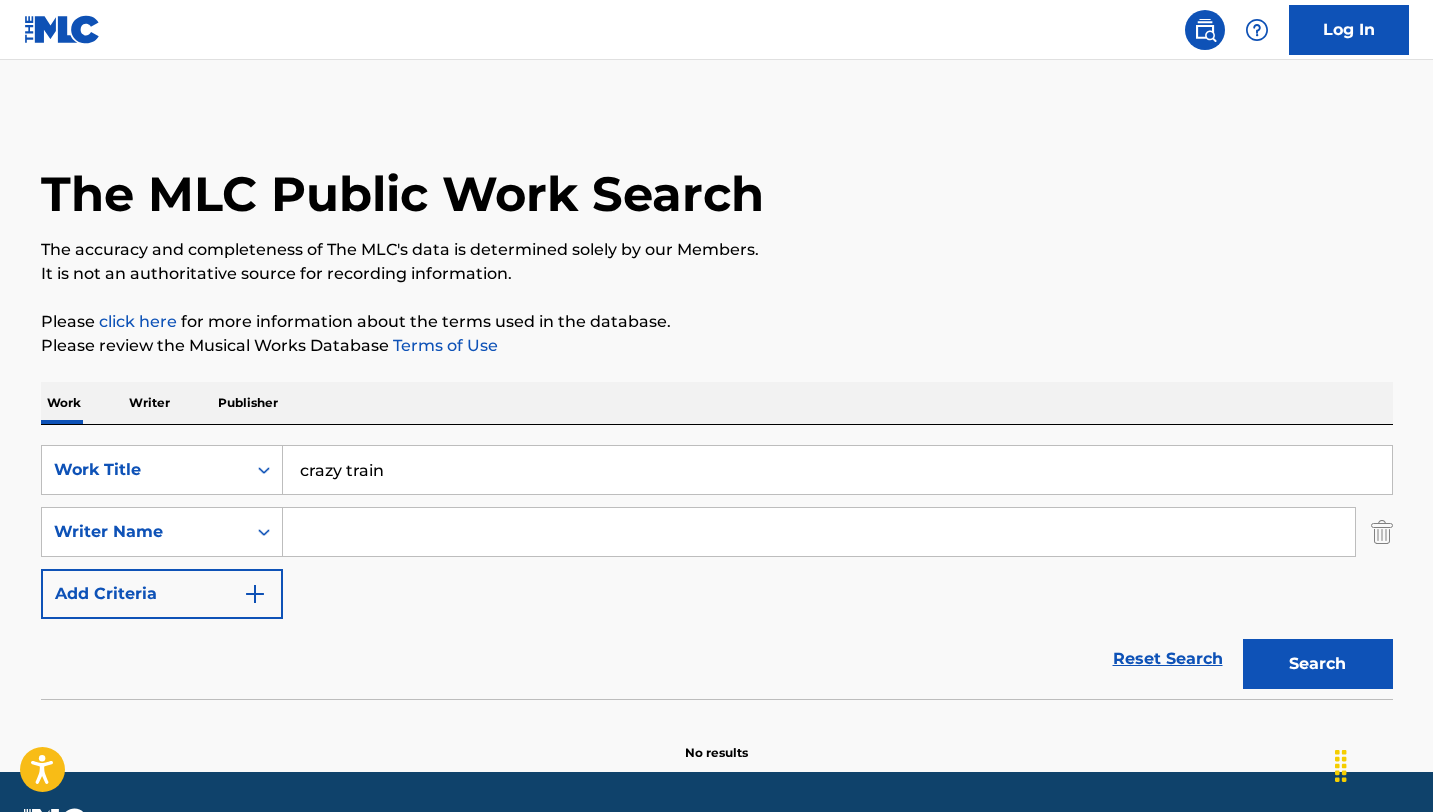 click at bounding box center (819, 532) 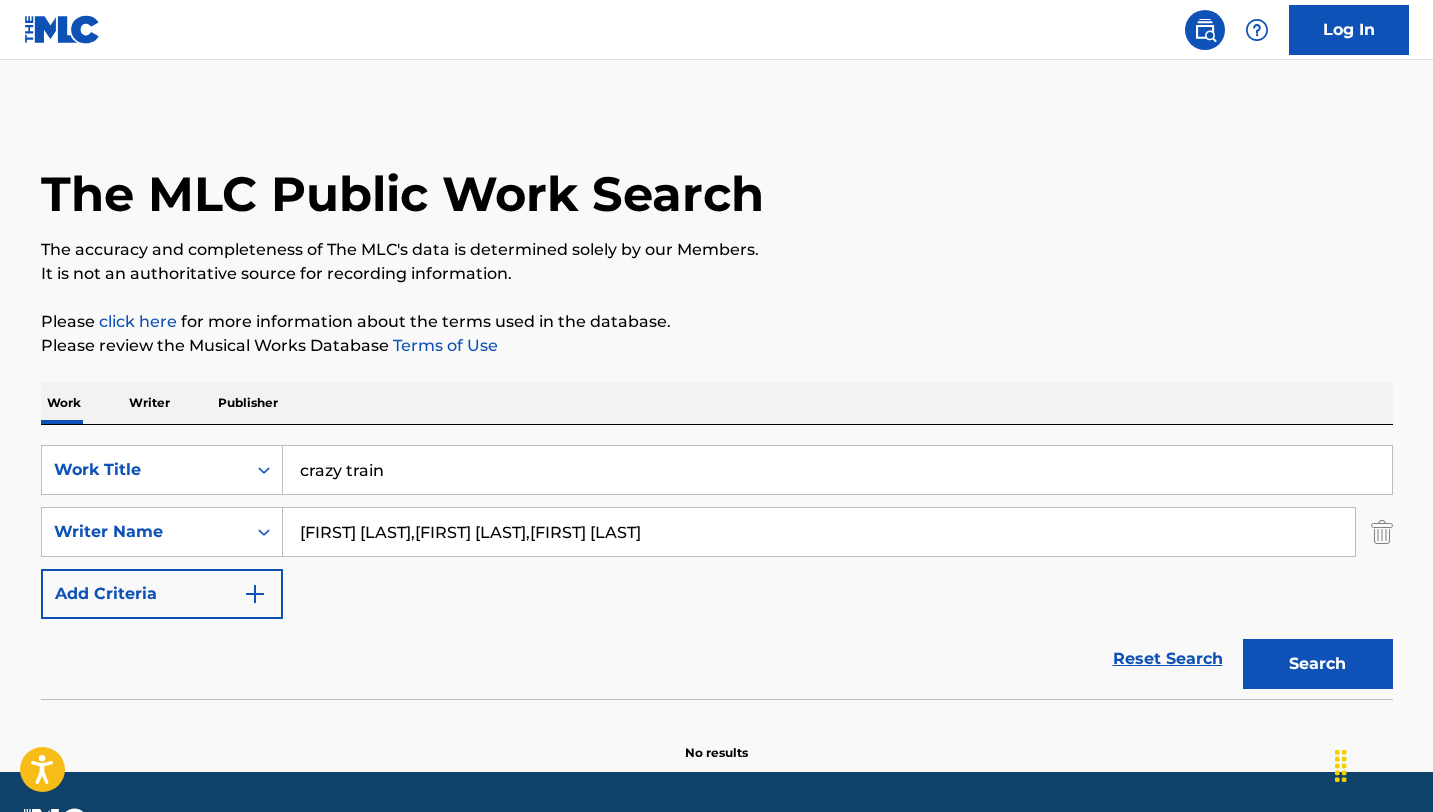 drag, startPoint x: 651, startPoint y: 537, endPoint x: 528, endPoint y: 537, distance: 123 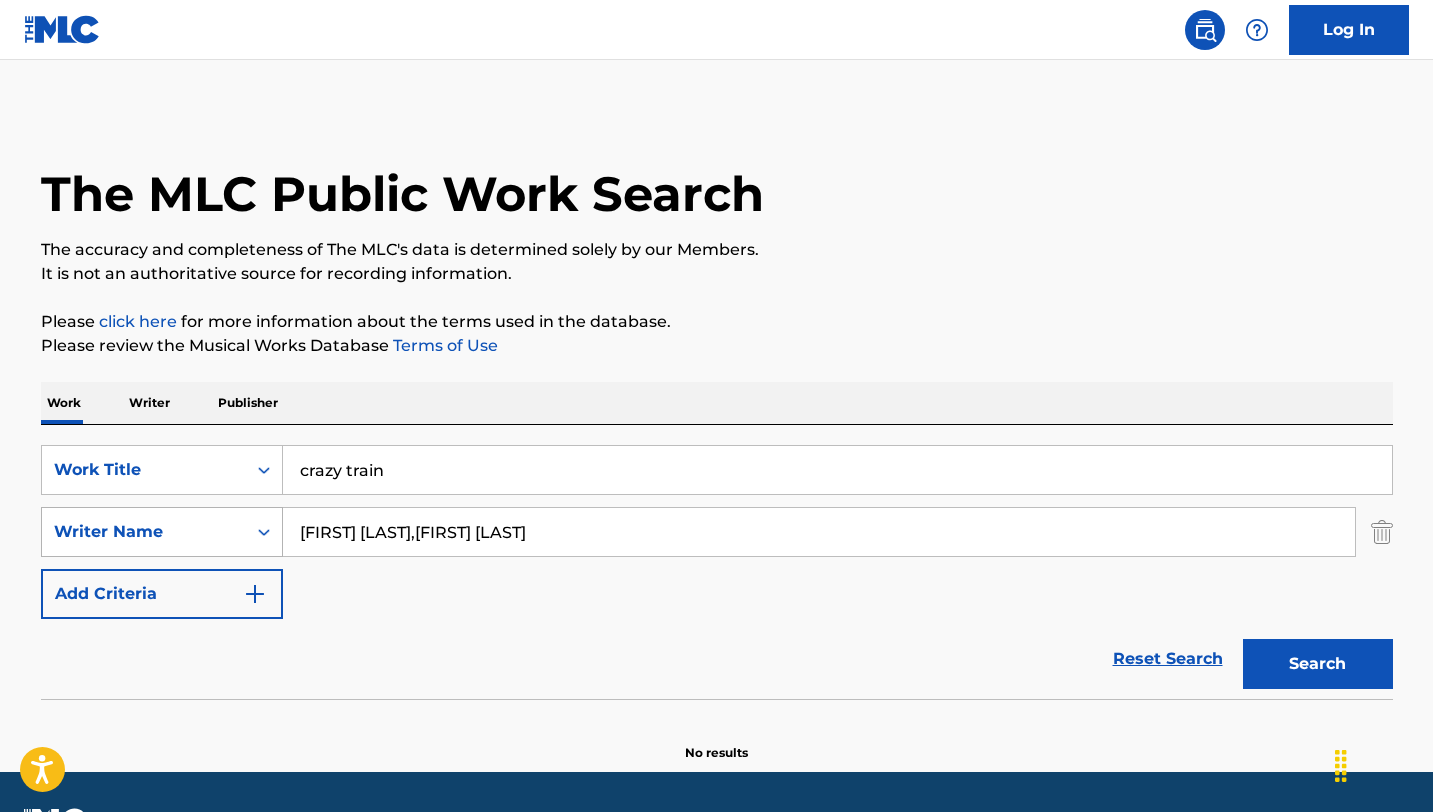 drag, startPoint x: 406, startPoint y: 535, endPoint x: 279, endPoint y: 533, distance: 127.01575 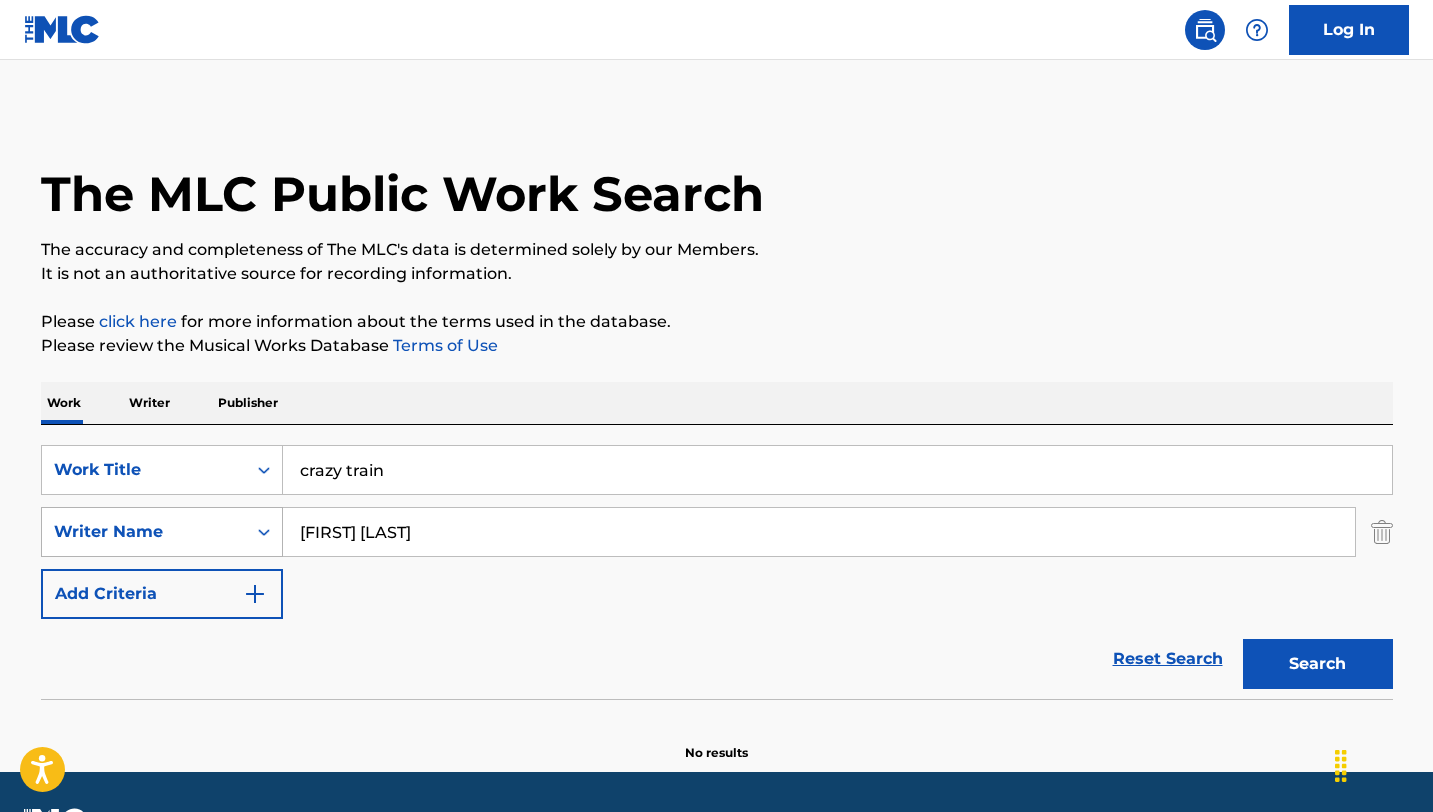 click on "Search" at bounding box center (1318, 664) 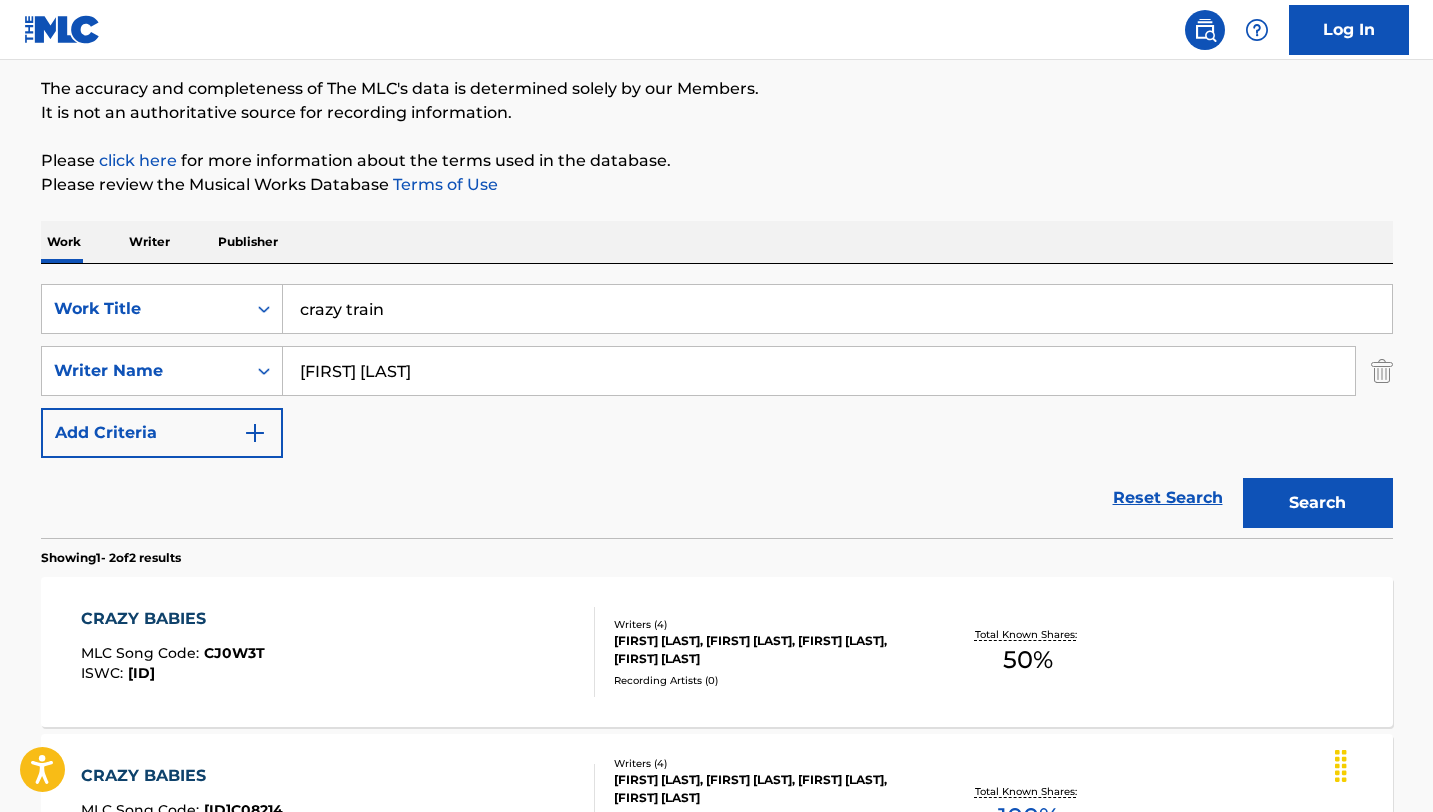 scroll, scrollTop: 165, scrollLeft: 0, axis: vertical 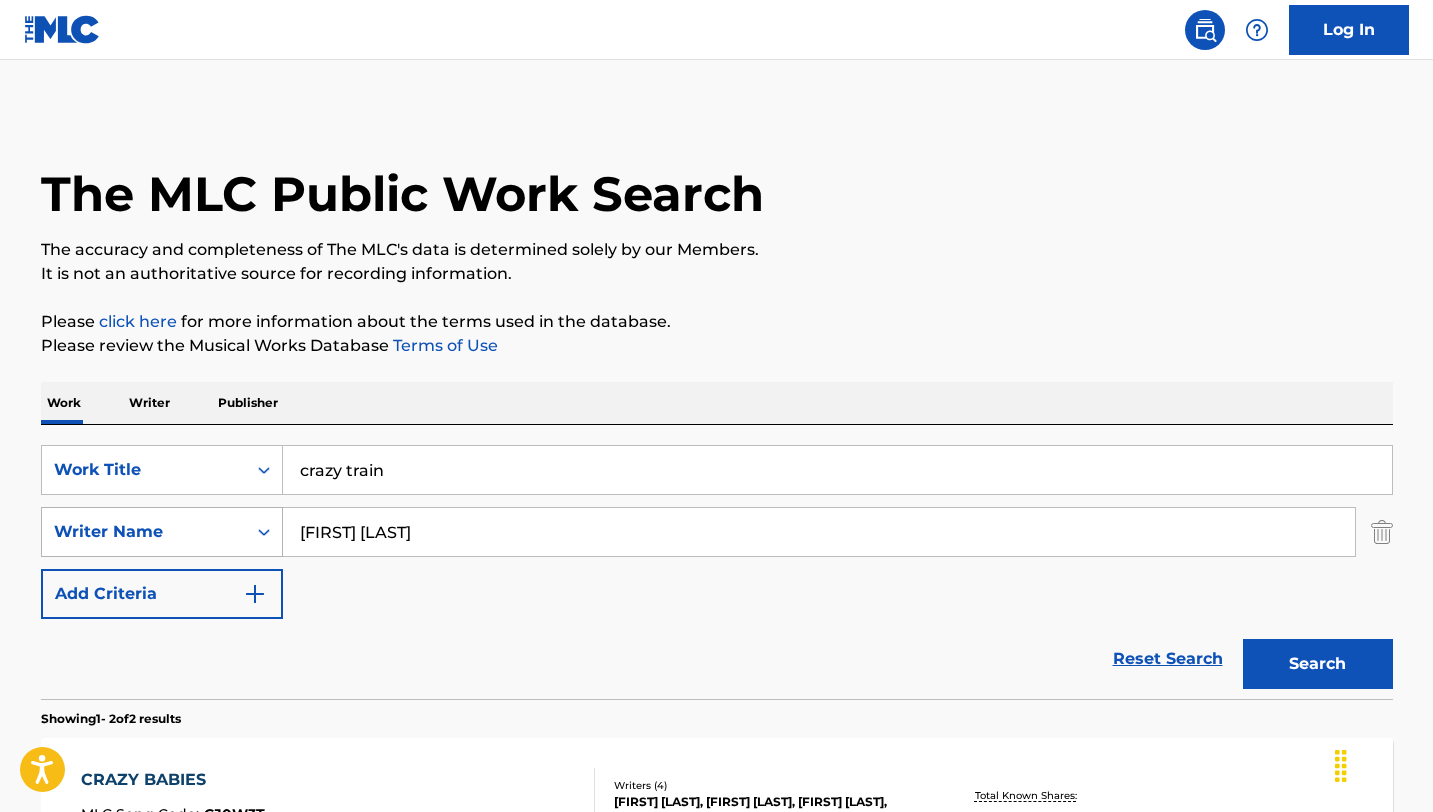 drag, startPoint x: 444, startPoint y: 528, endPoint x: 260, endPoint y: 525, distance: 184.02446 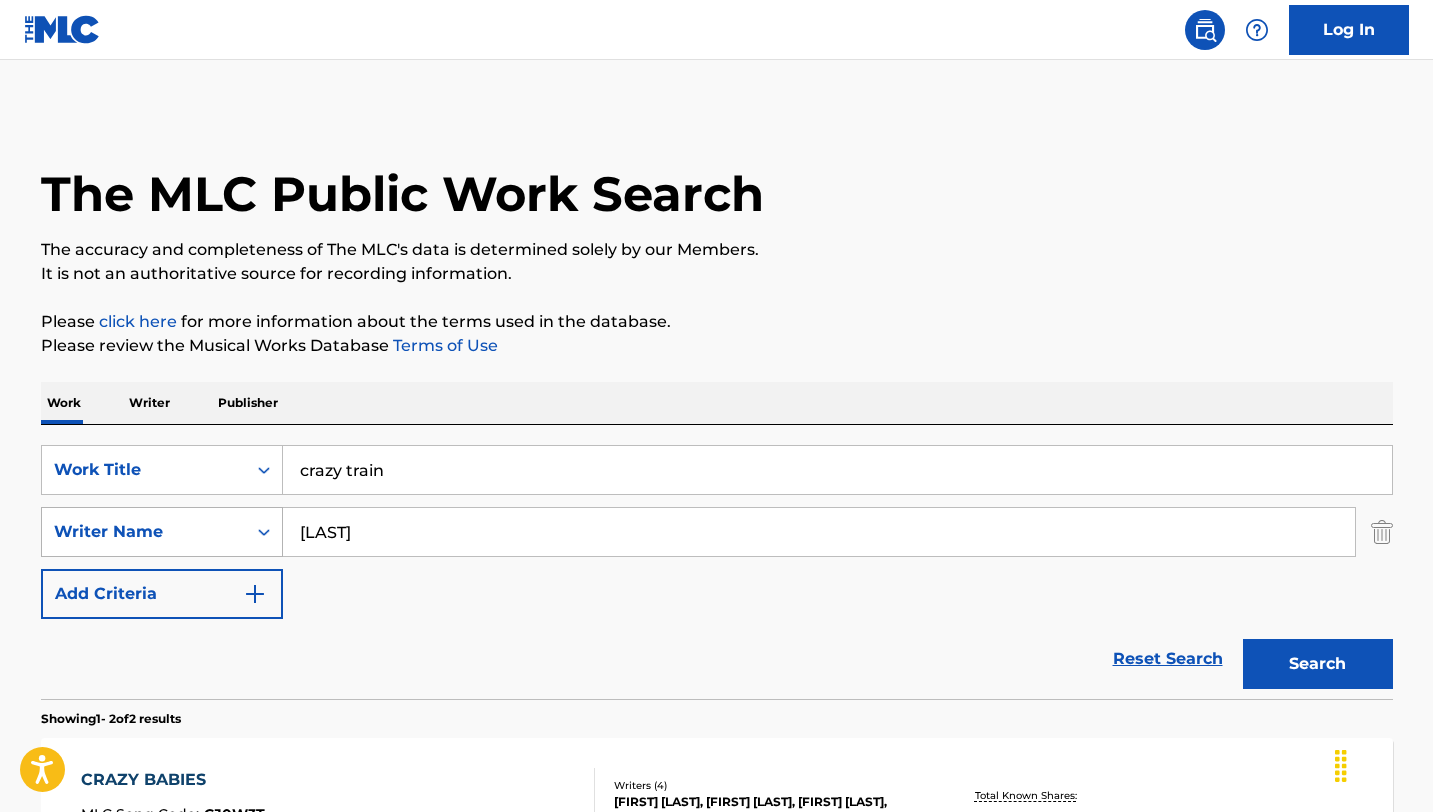 type on "[LAST]" 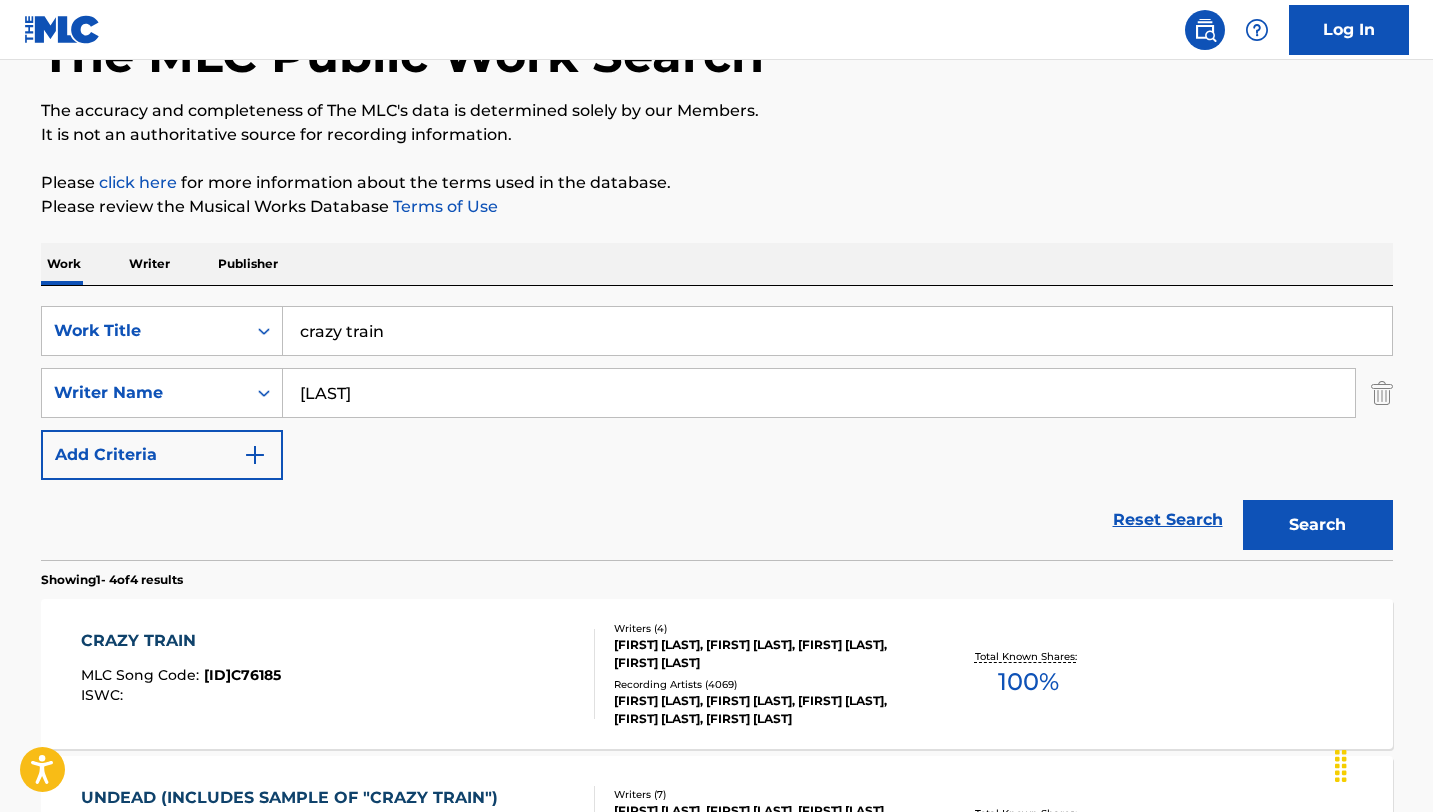 scroll, scrollTop: 156, scrollLeft: 0, axis: vertical 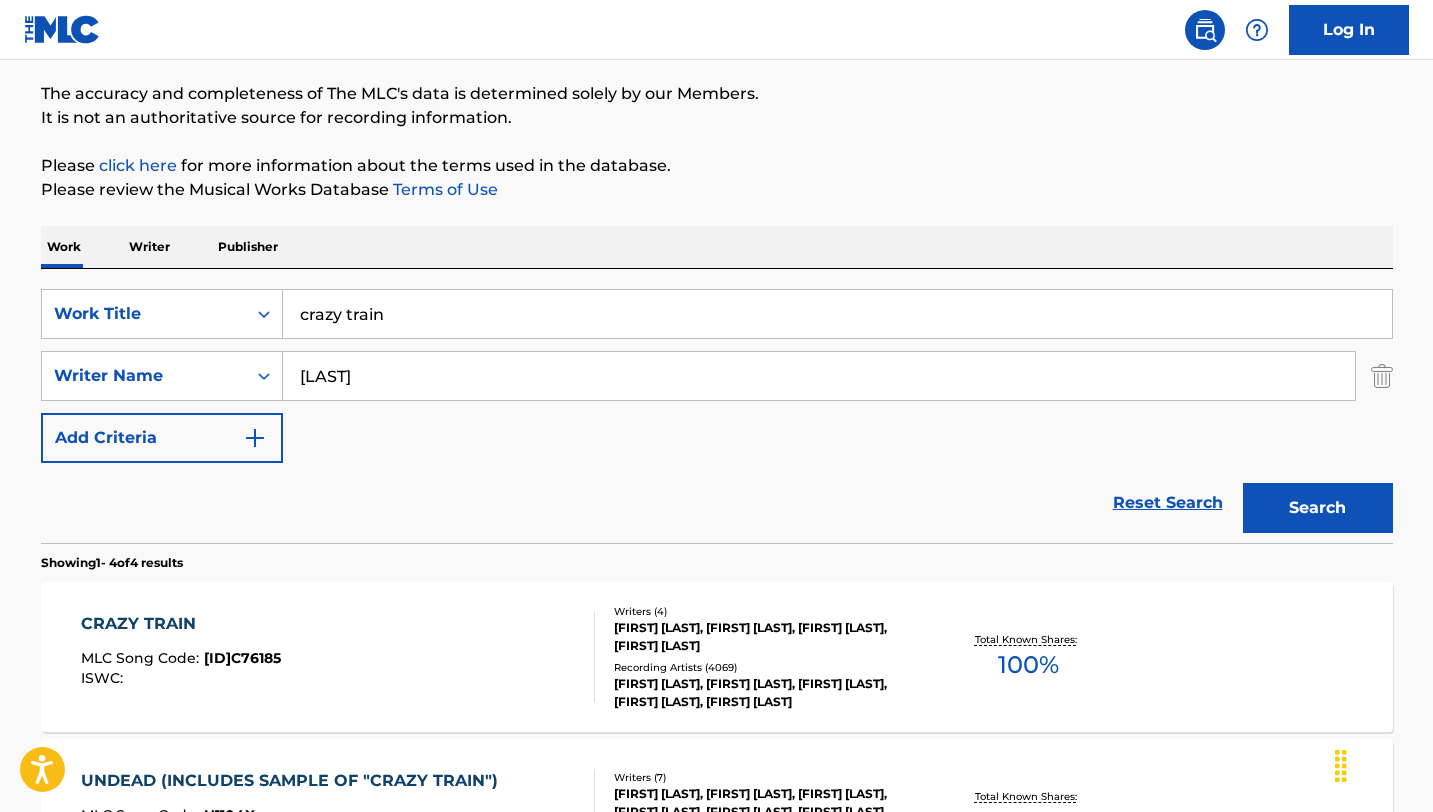 click on "CRAZY TRAIN MLC Song Code : C76185 ISWC :" at bounding box center (338, 657) 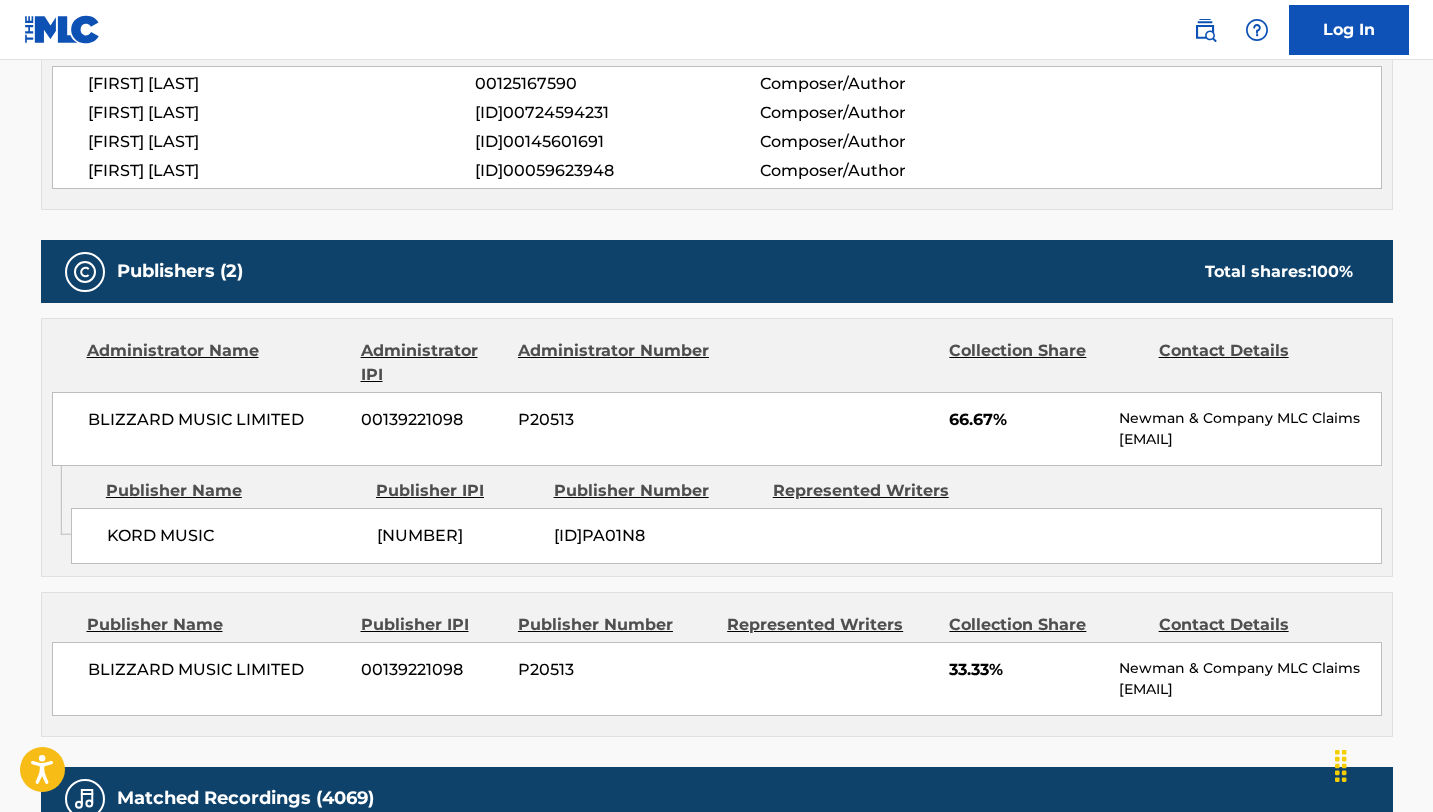 scroll, scrollTop: 767, scrollLeft: 0, axis: vertical 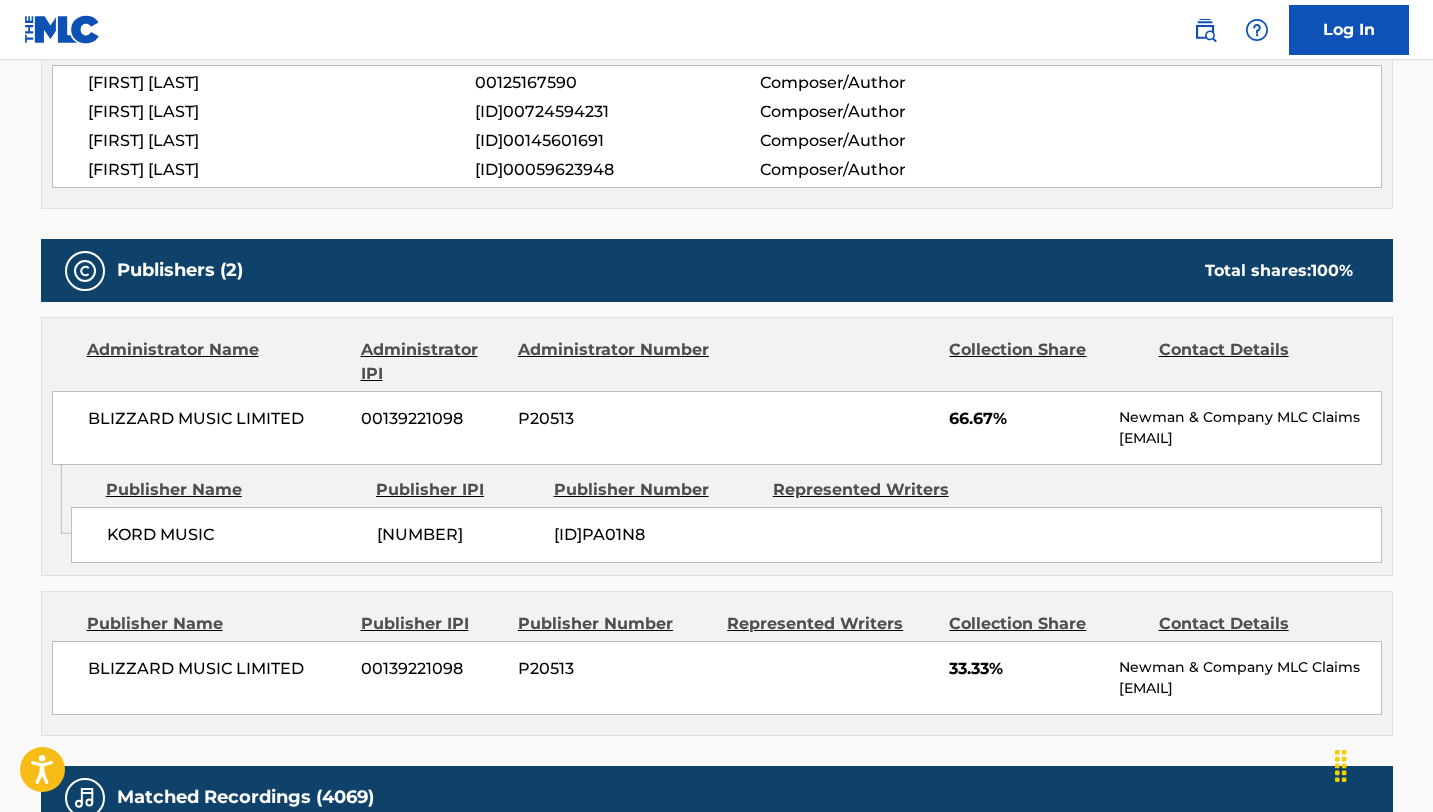 drag, startPoint x: 1257, startPoint y: 691, endPoint x: 1115, endPoint y: 688, distance: 142.0317 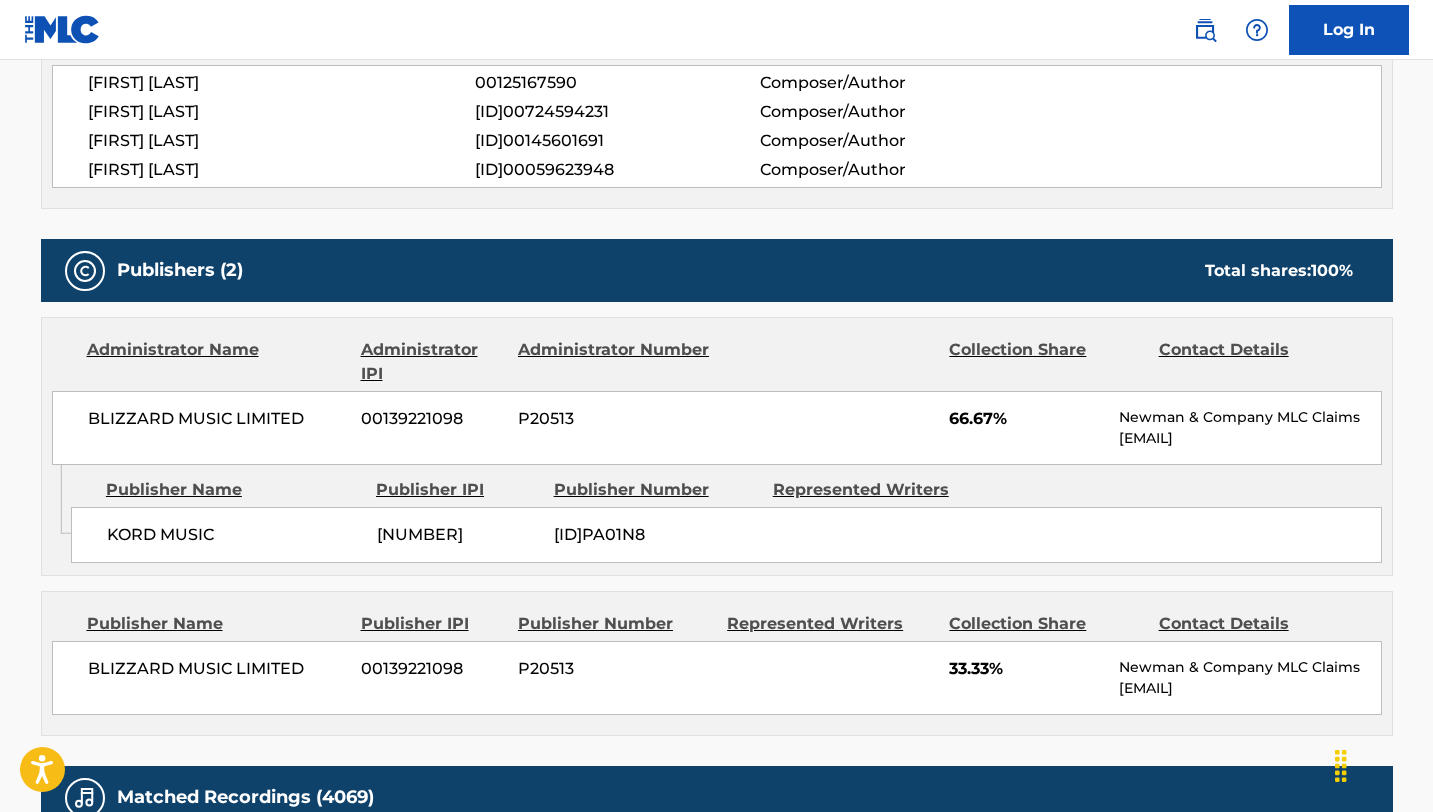 copy on "[EMAIL]" 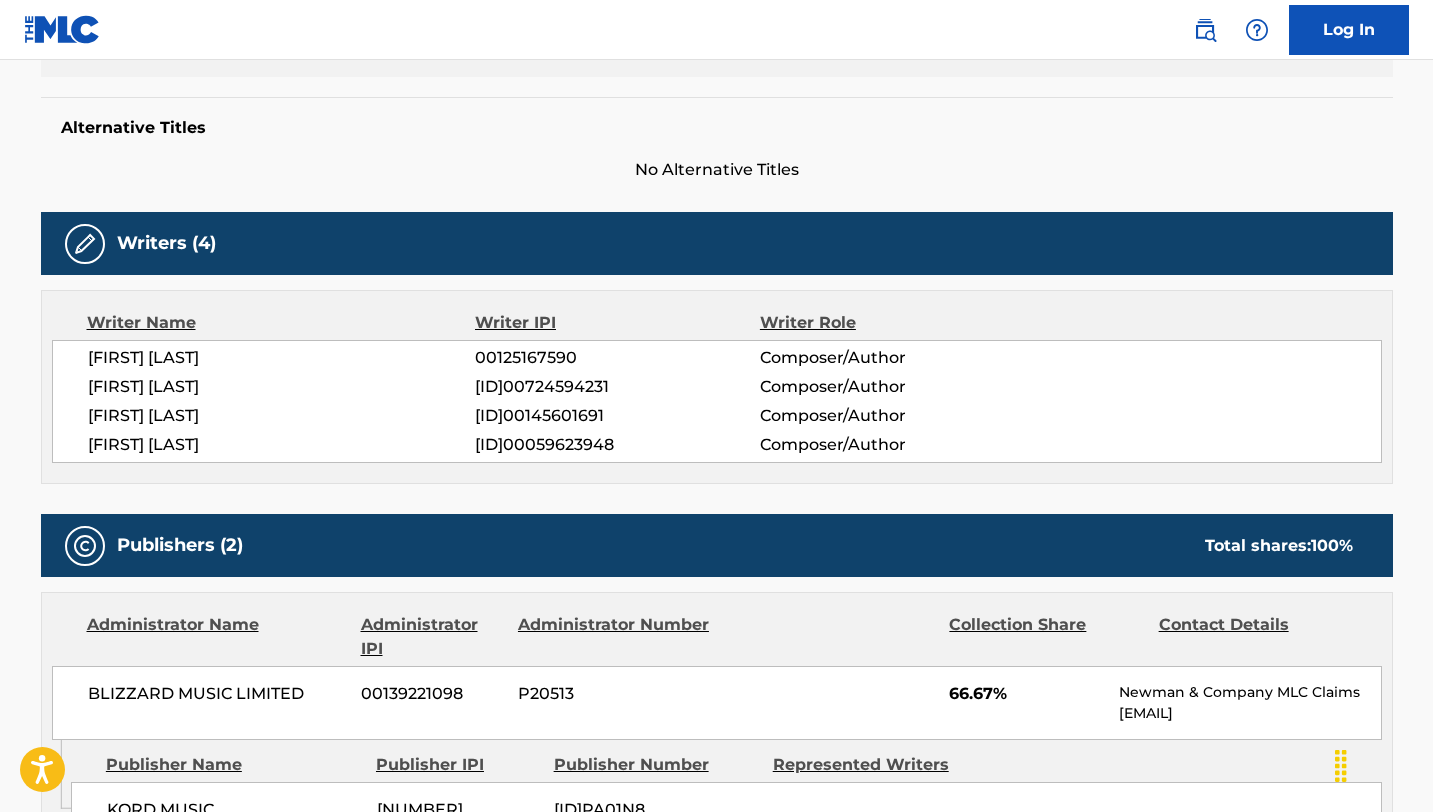 scroll, scrollTop: 0, scrollLeft: 0, axis: both 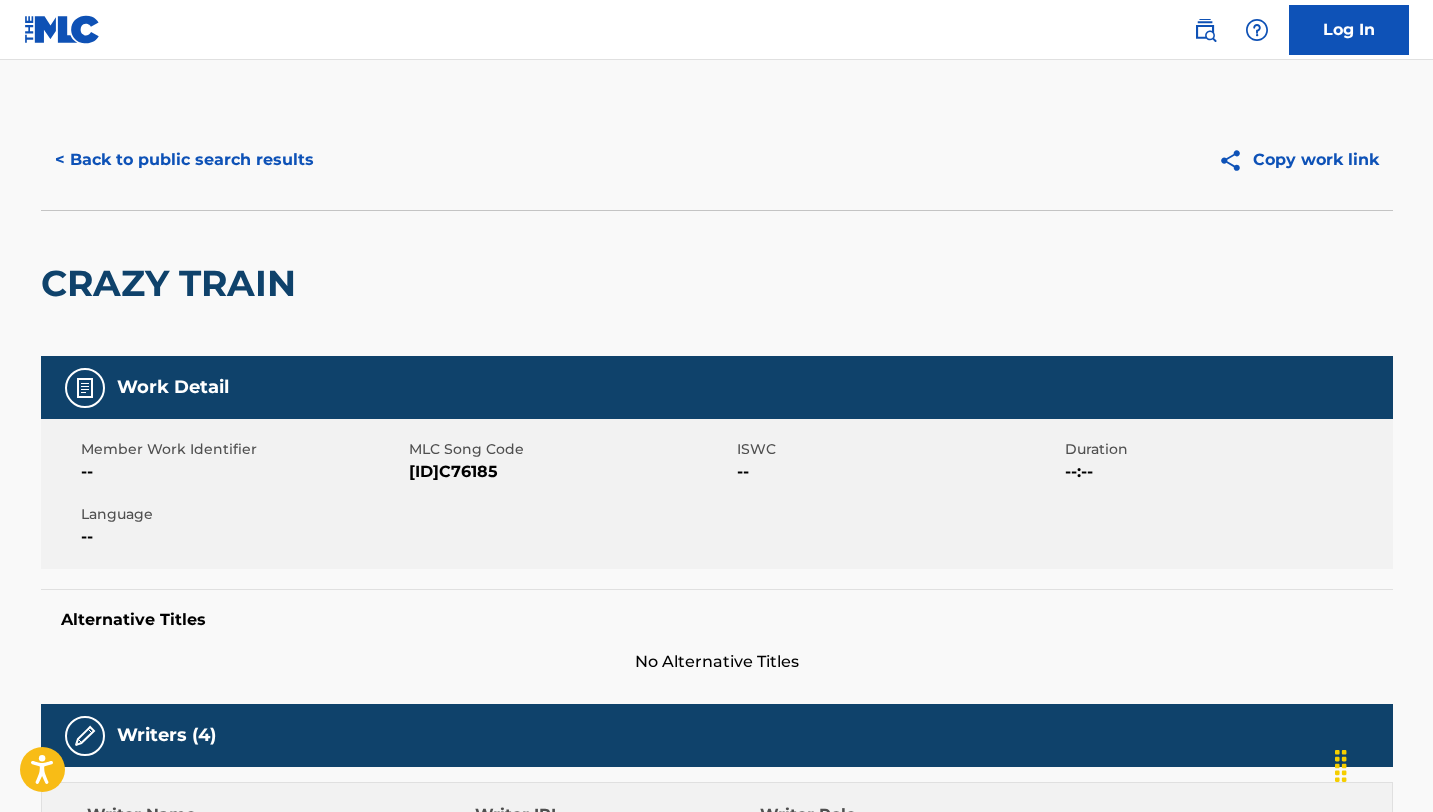 click on "< Back to public search results" at bounding box center (184, 160) 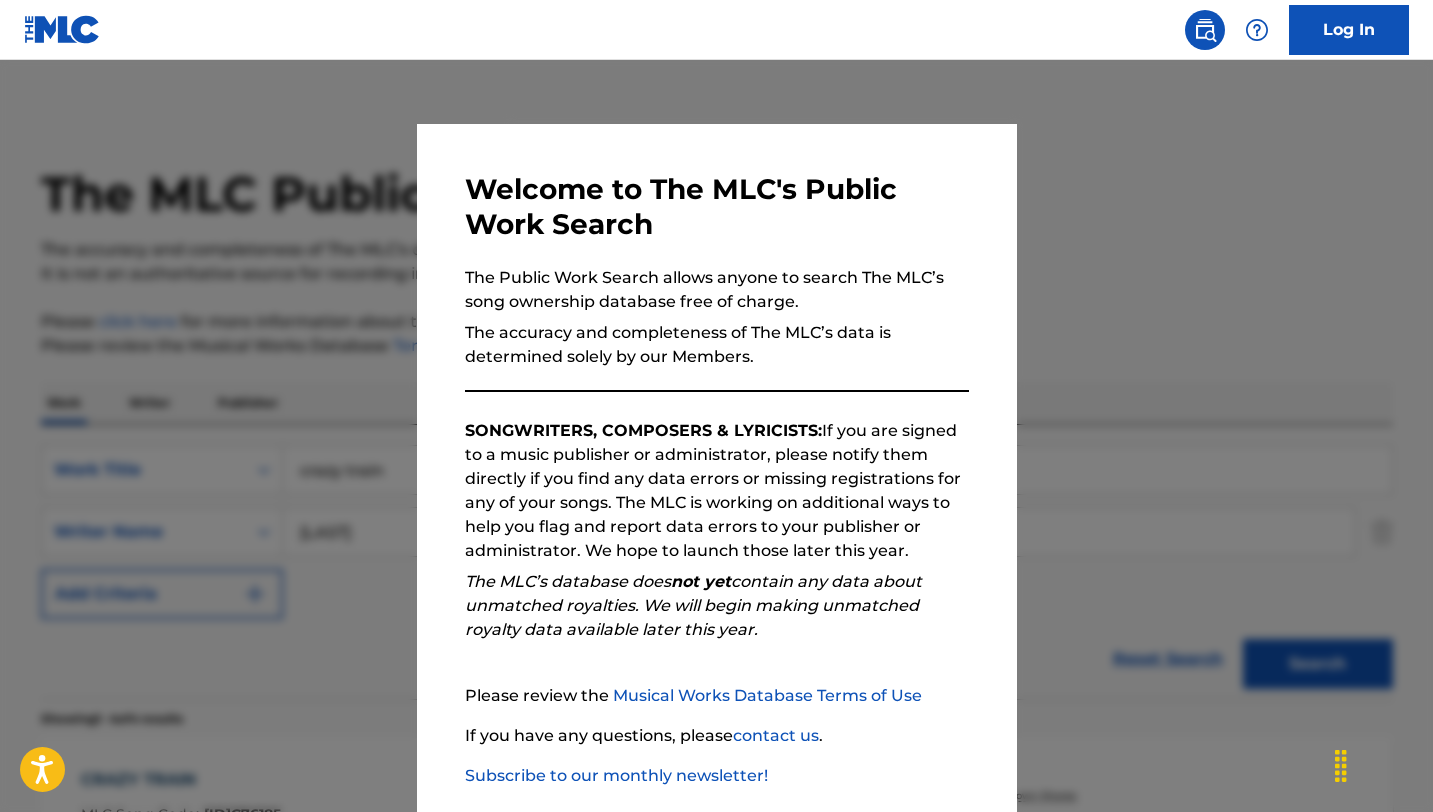 scroll, scrollTop: 156, scrollLeft: 0, axis: vertical 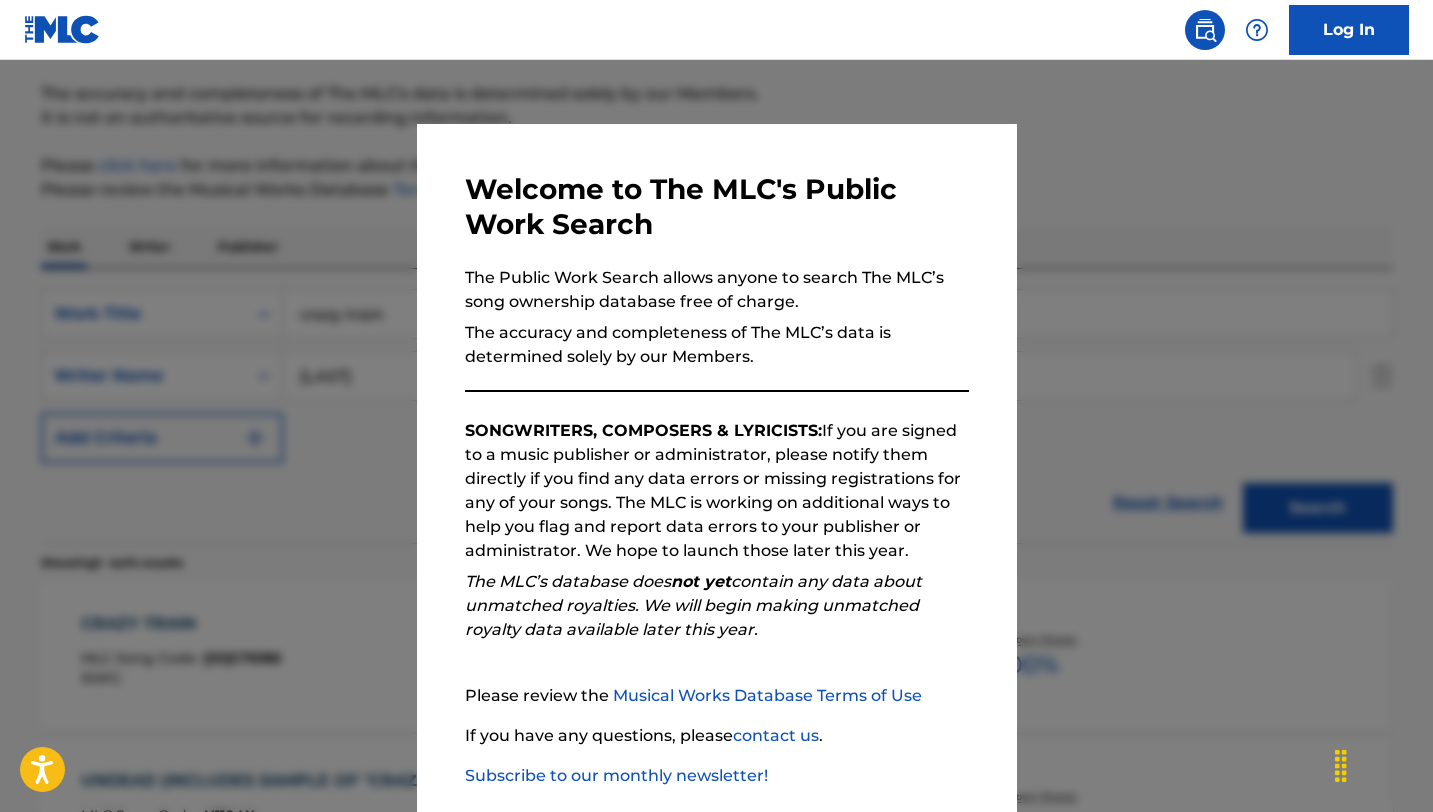 click at bounding box center [716, 466] 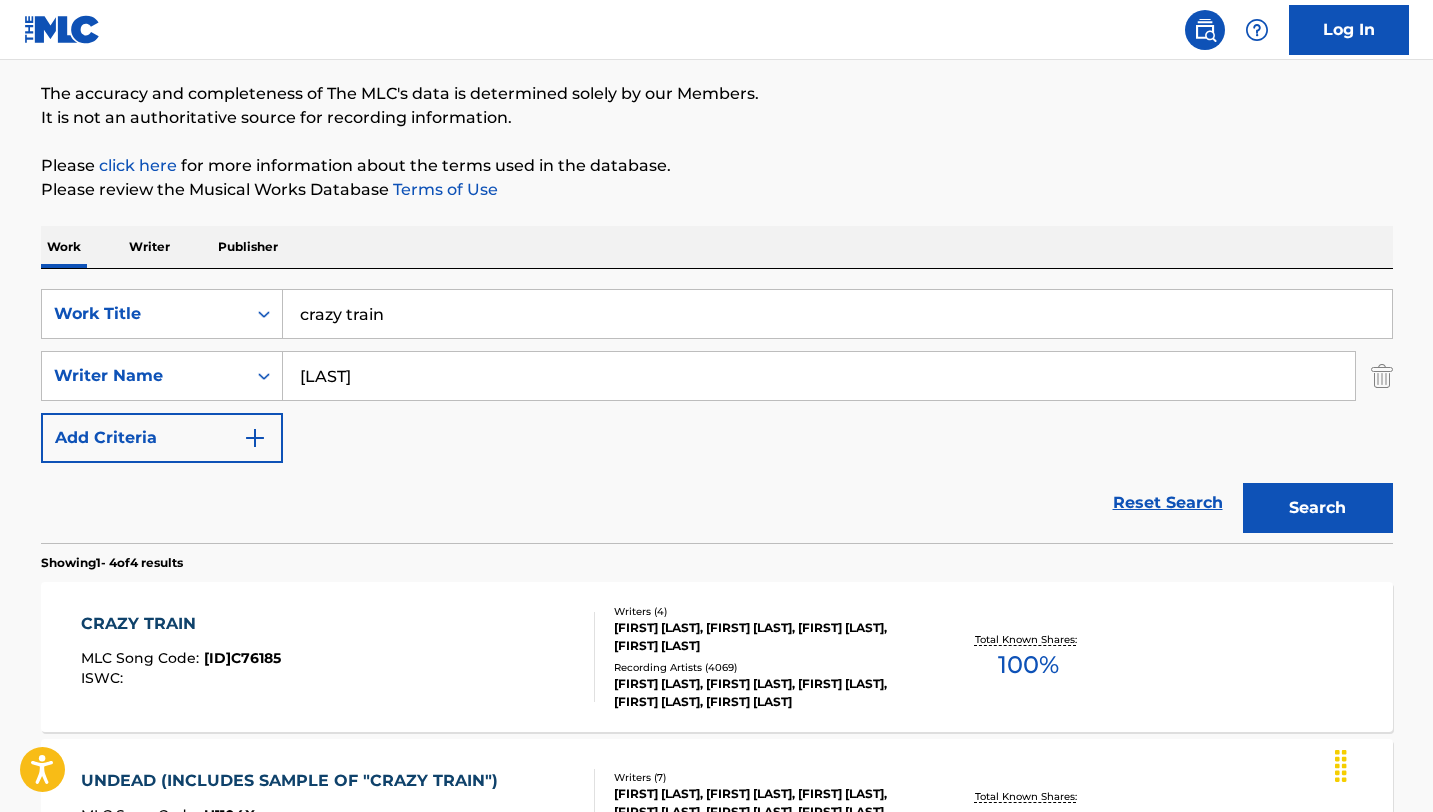 drag, startPoint x: 429, startPoint y: 322, endPoint x: 163, endPoint y: 268, distance: 271.42587 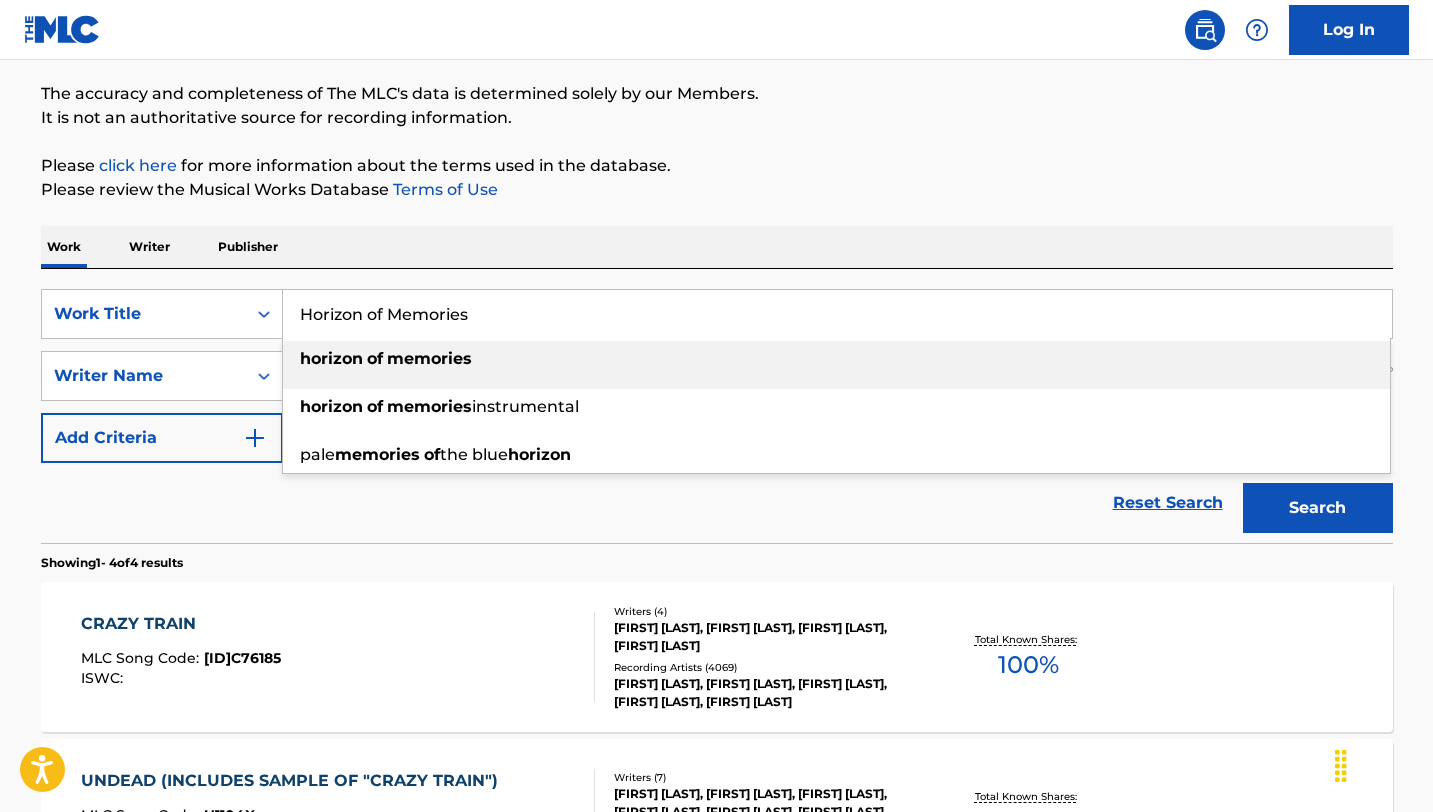 click on "memories" at bounding box center [429, 358] 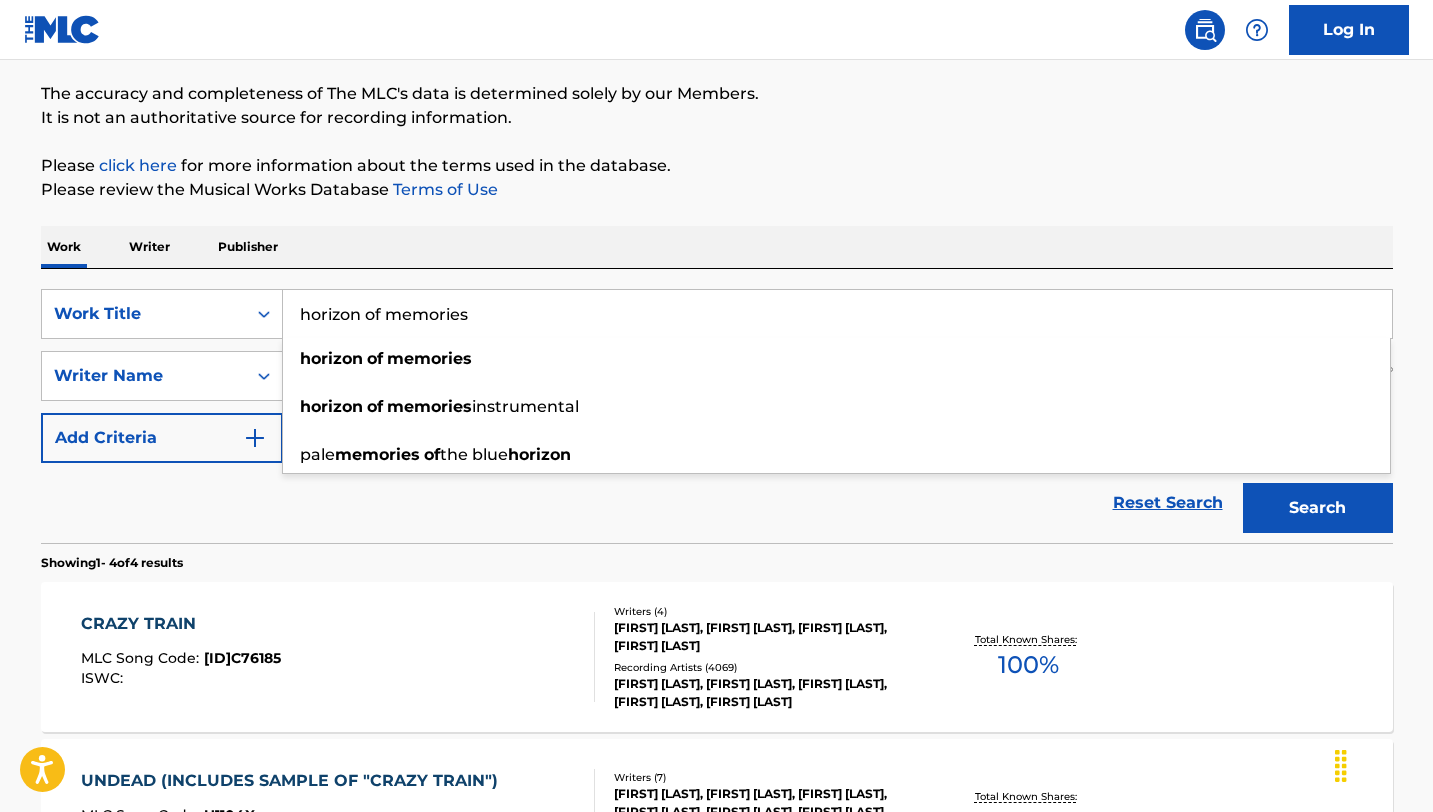 click on "Work Writer Publisher" at bounding box center [717, 247] 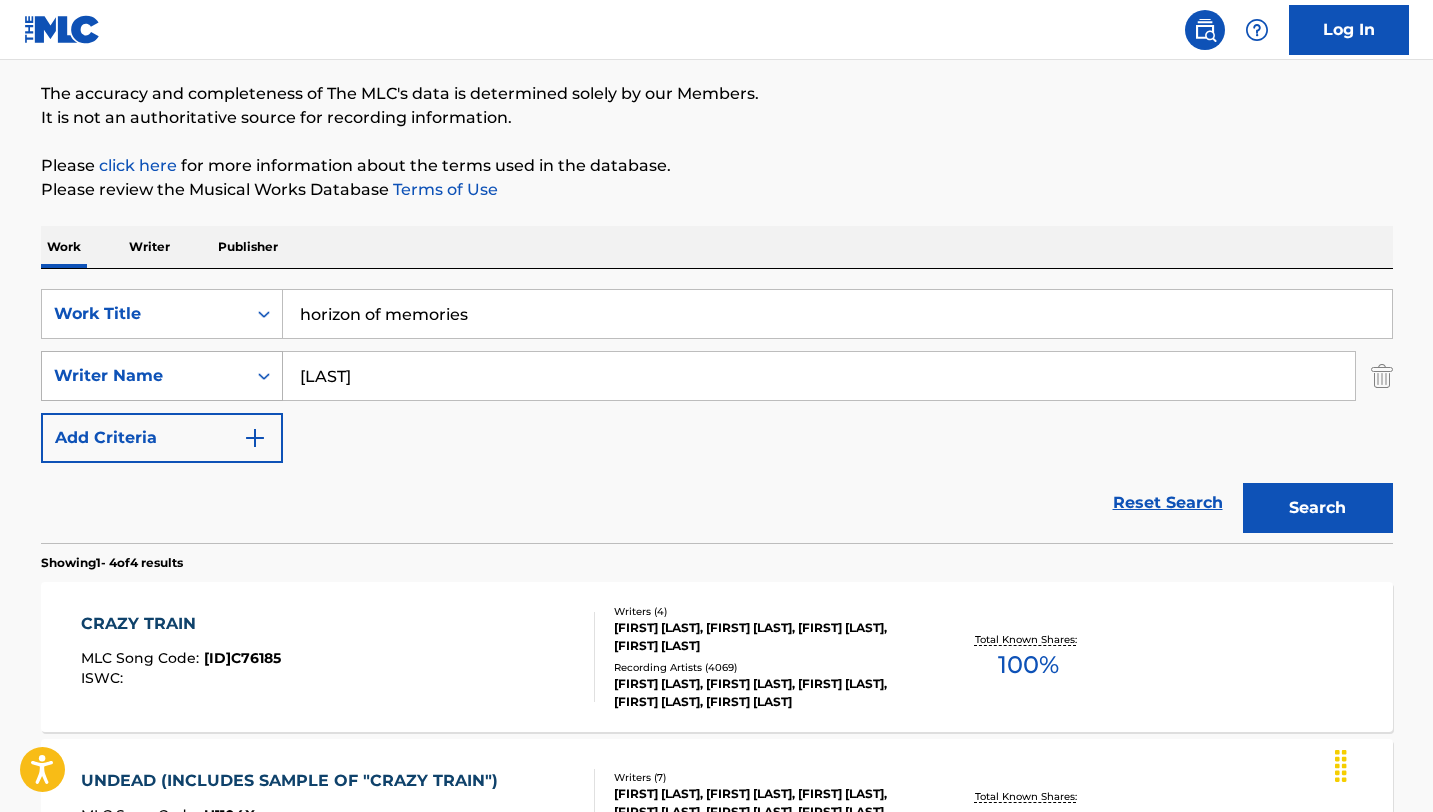 drag, startPoint x: 436, startPoint y: 371, endPoint x: 208, endPoint y: 364, distance: 228.10744 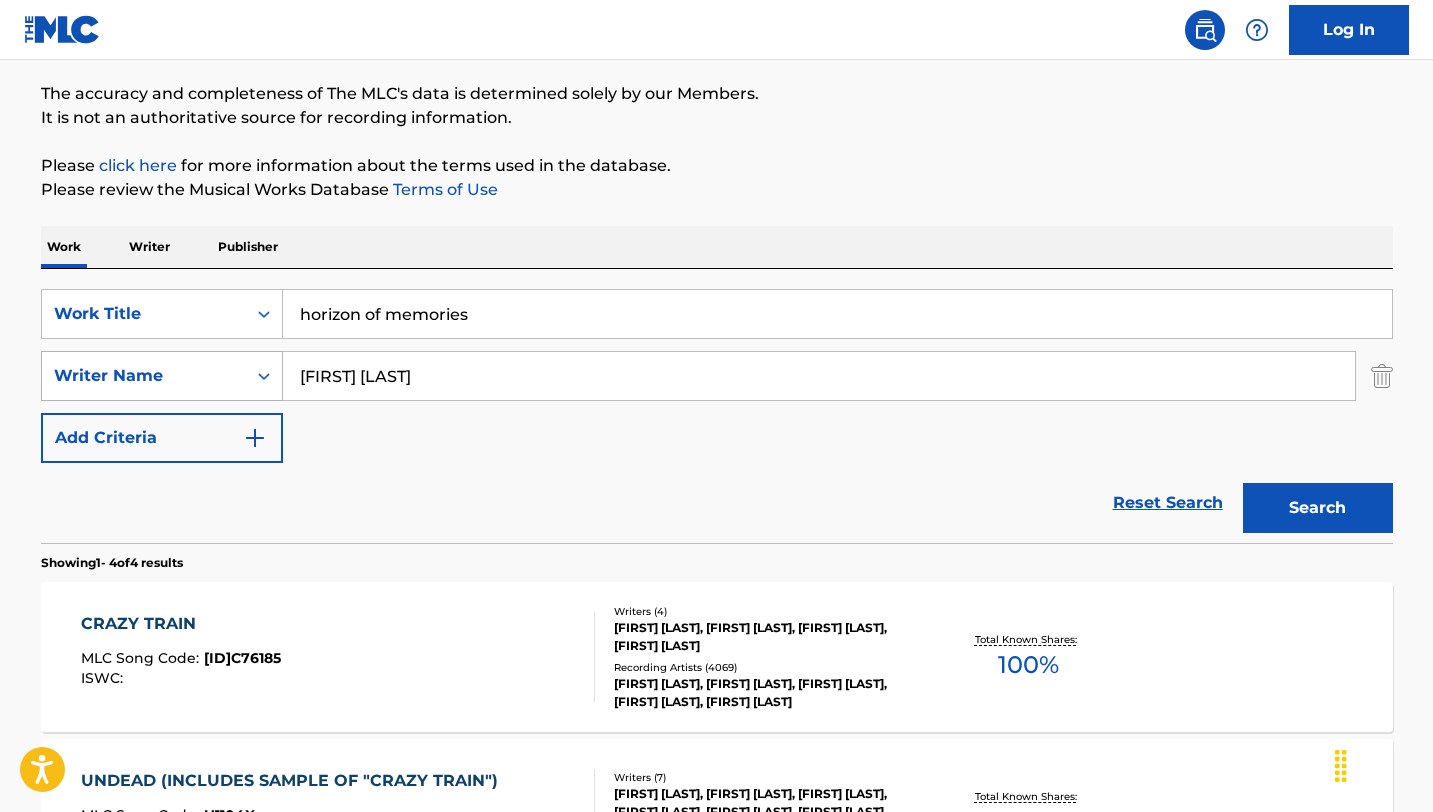 type on "[FIRST] [LAST]" 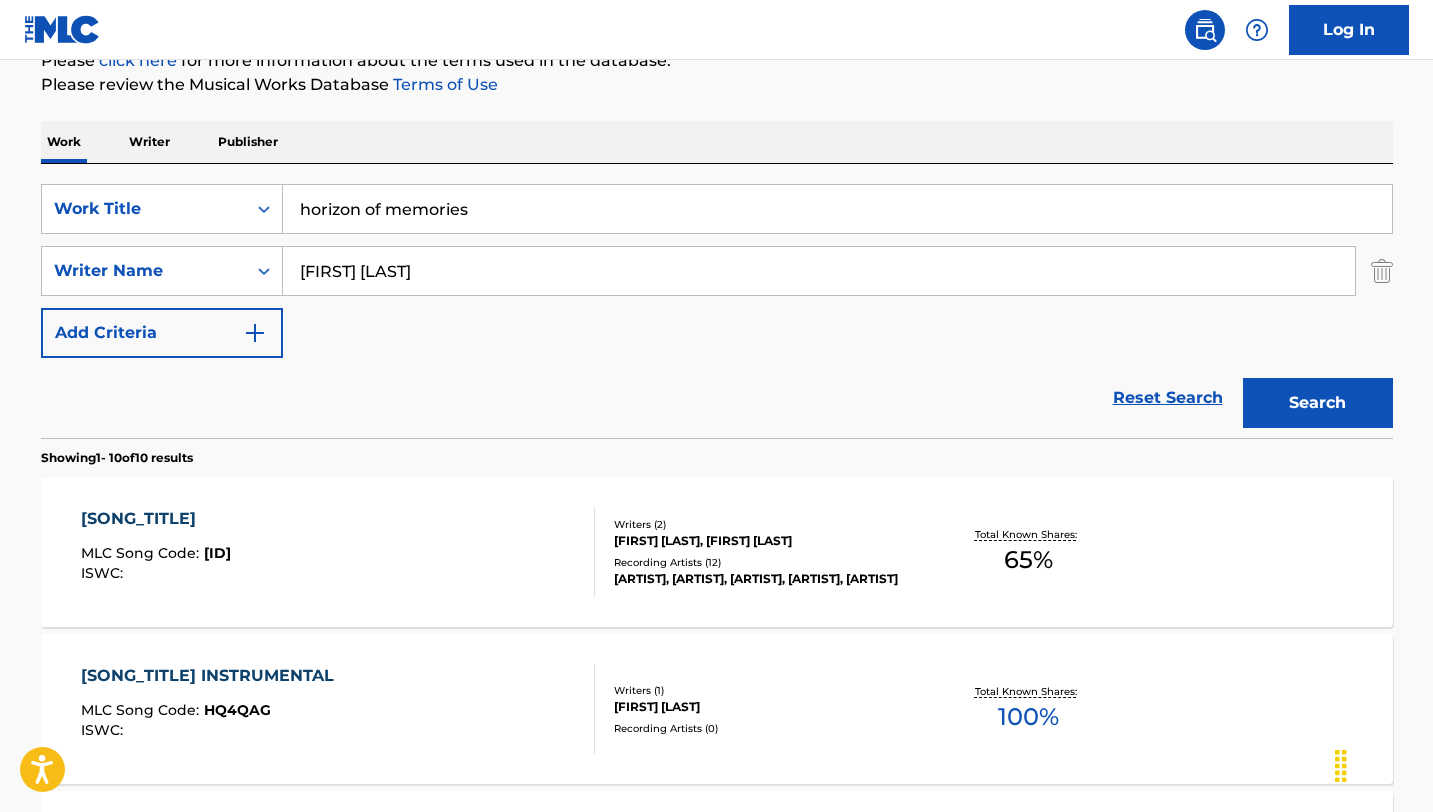 scroll, scrollTop: 283, scrollLeft: 0, axis: vertical 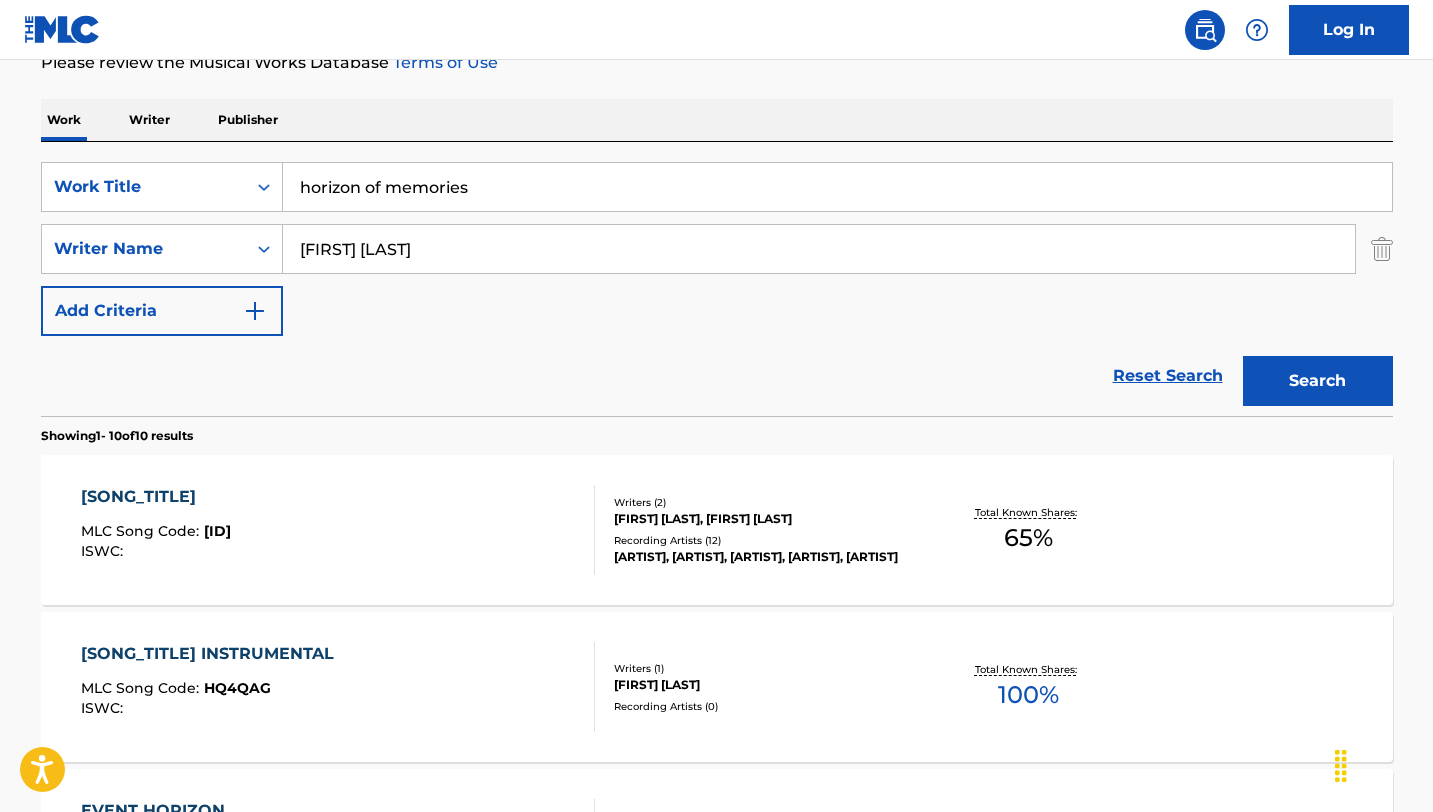 click on "ISWC :" at bounding box center (212, 708) 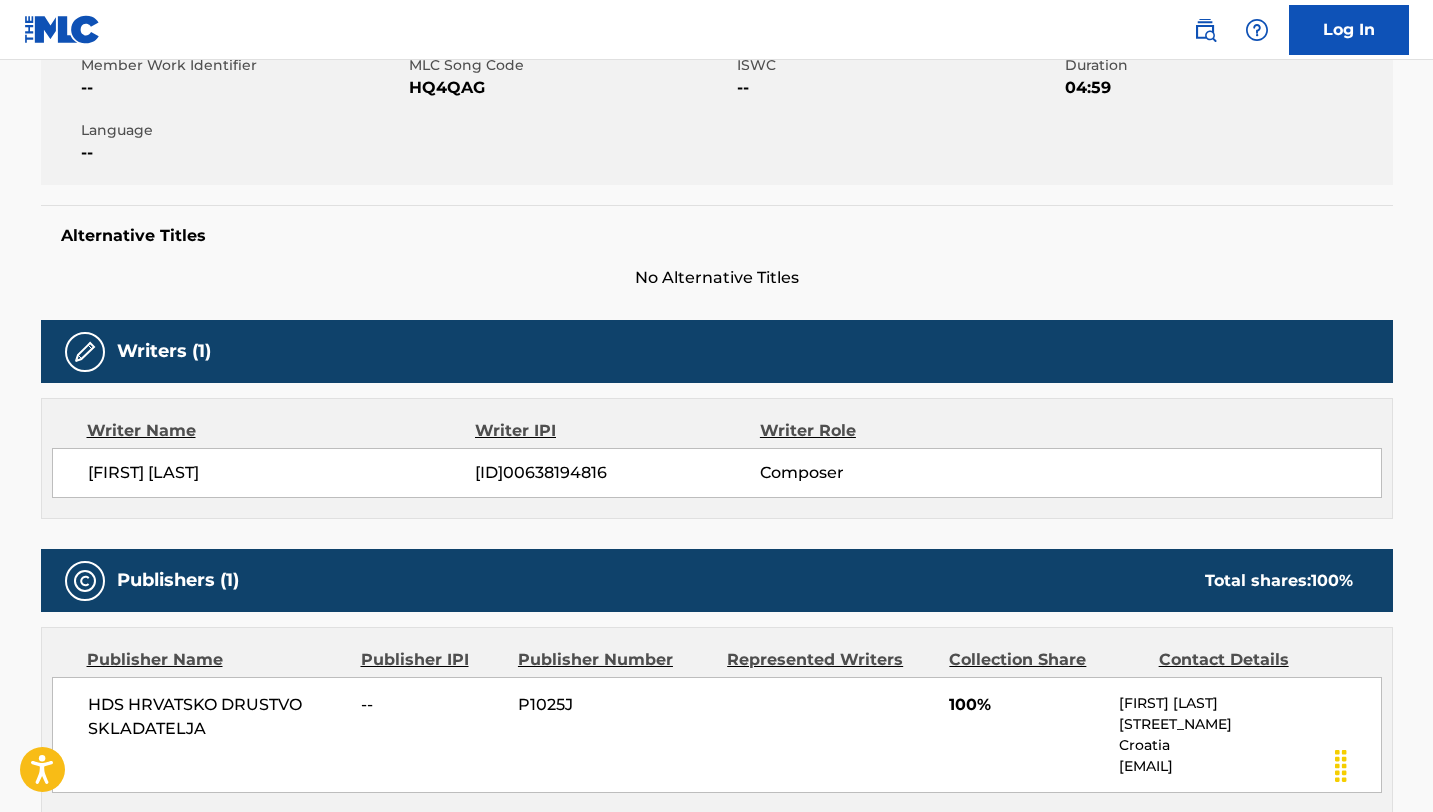 scroll, scrollTop: 546, scrollLeft: 0, axis: vertical 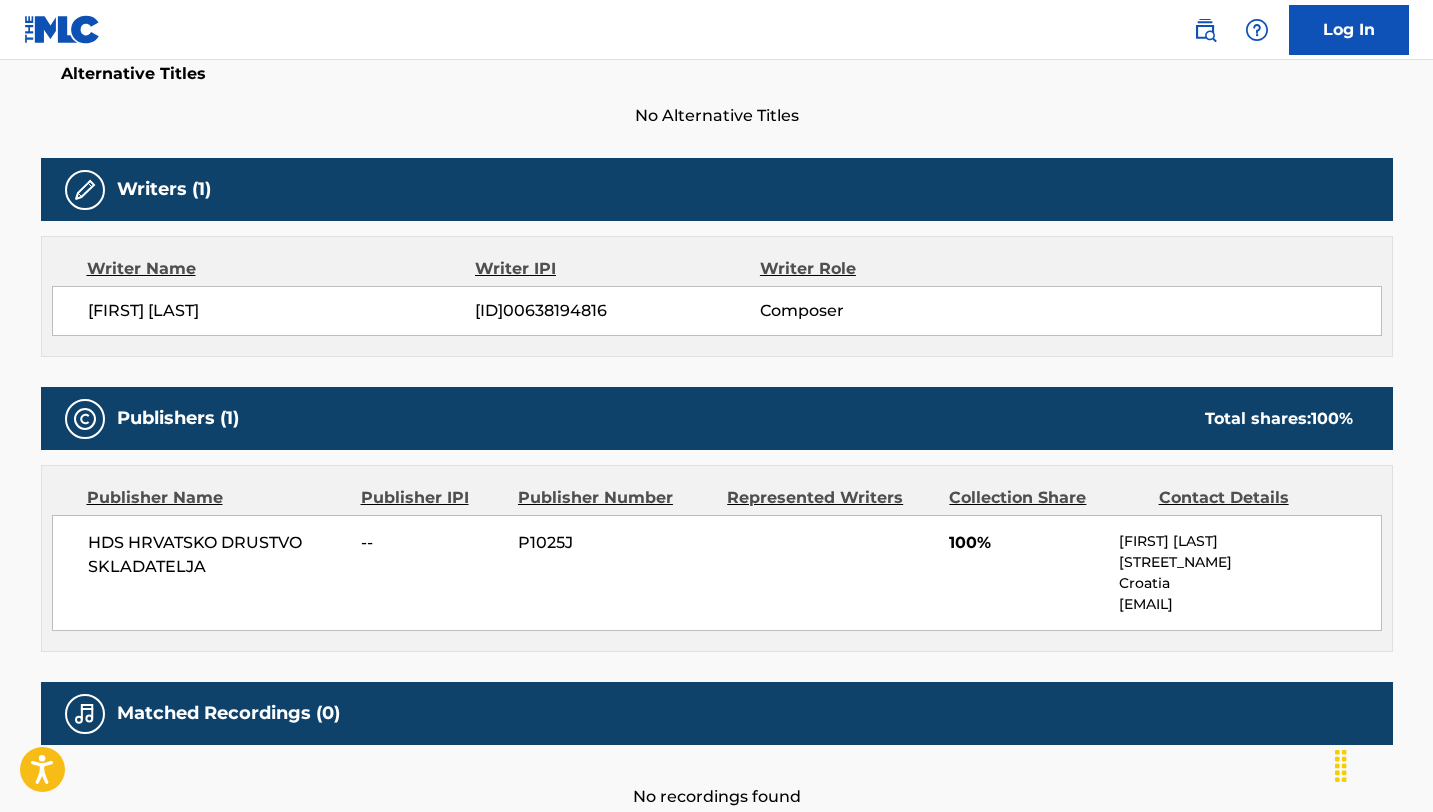 drag, startPoint x: 1220, startPoint y: 615, endPoint x: 1115, endPoint y: 605, distance: 105.47511 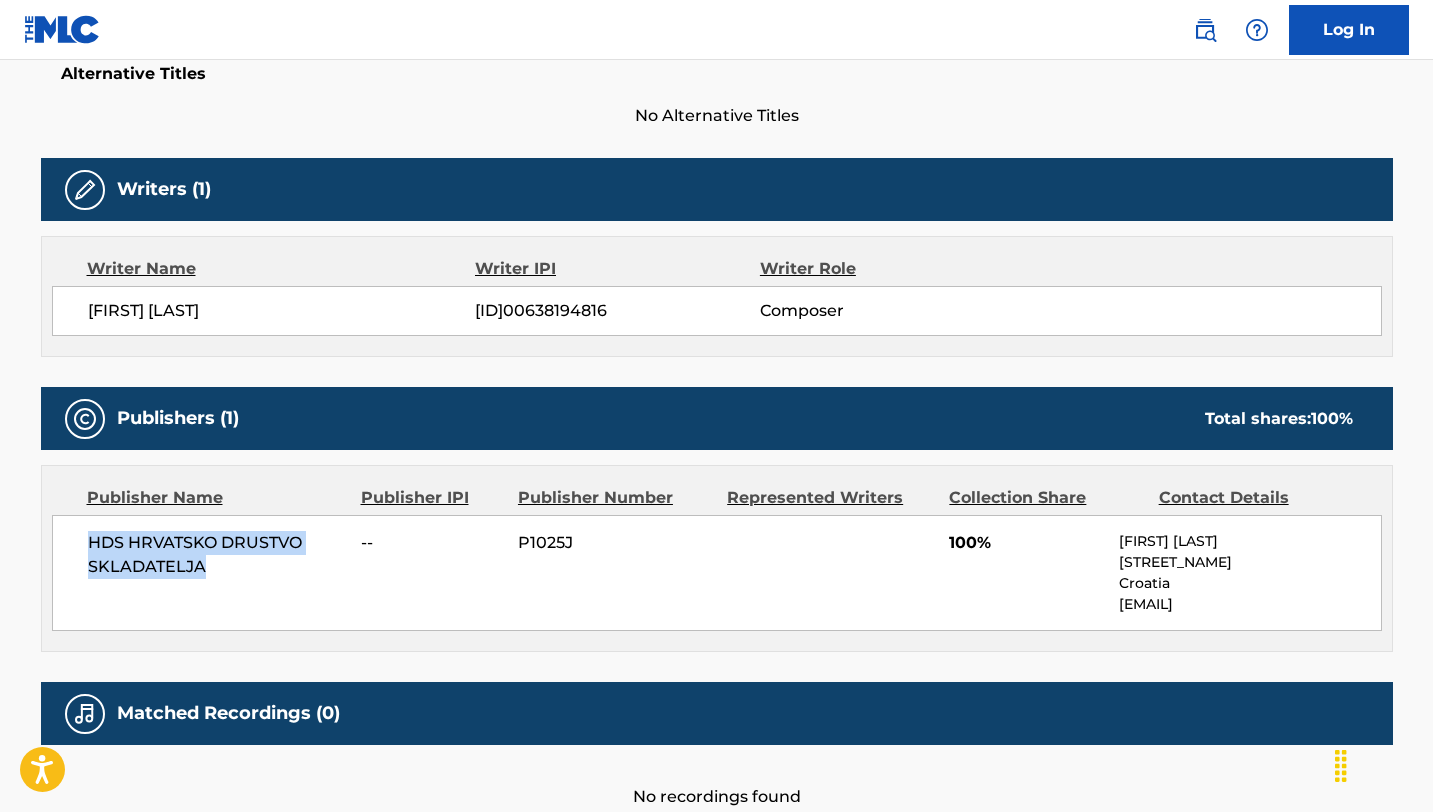 drag, startPoint x: 232, startPoint y: 571, endPoint x: 70, endPoint y: 536, distance: 165.73775 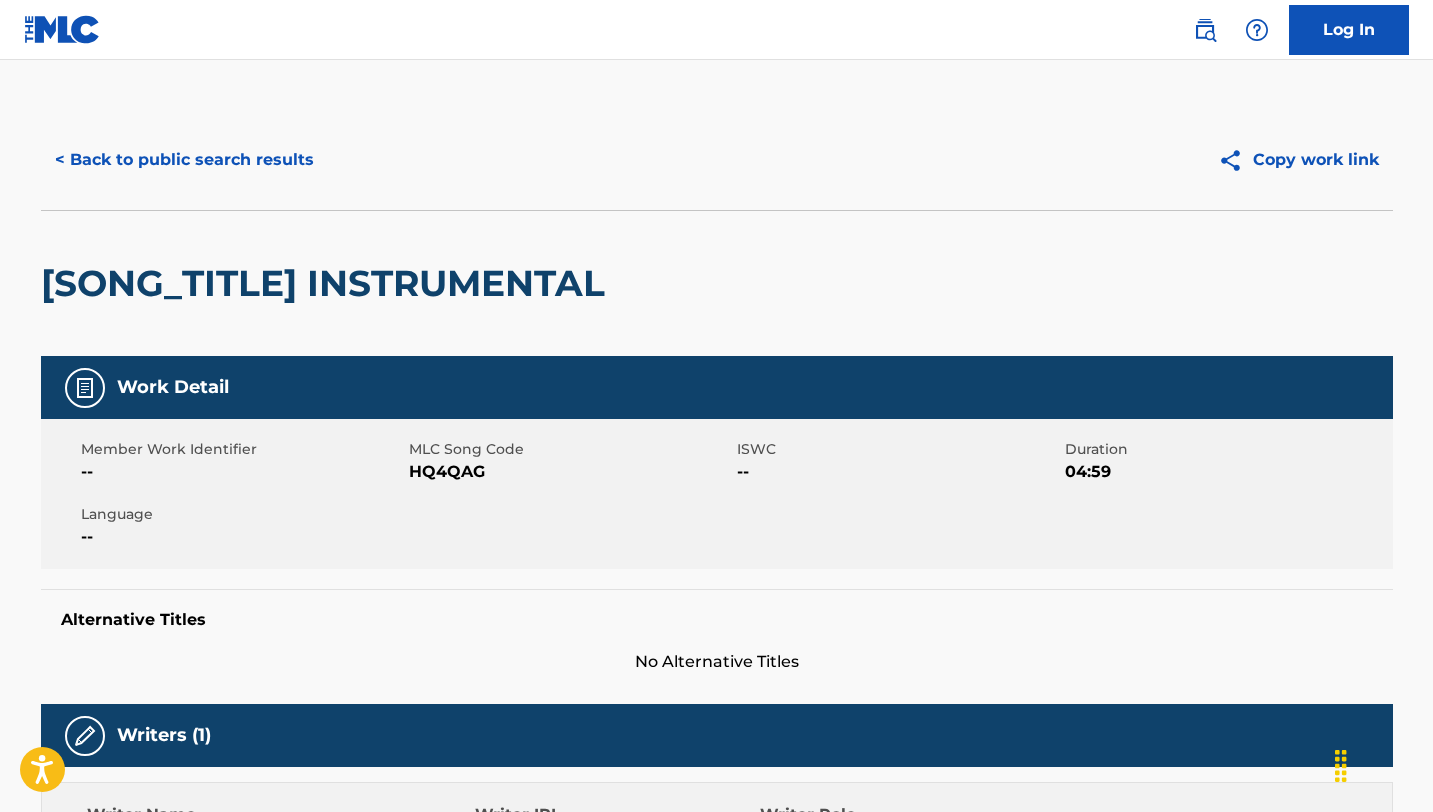 click on "< Back to public search results" at bounding box center (184, 160) 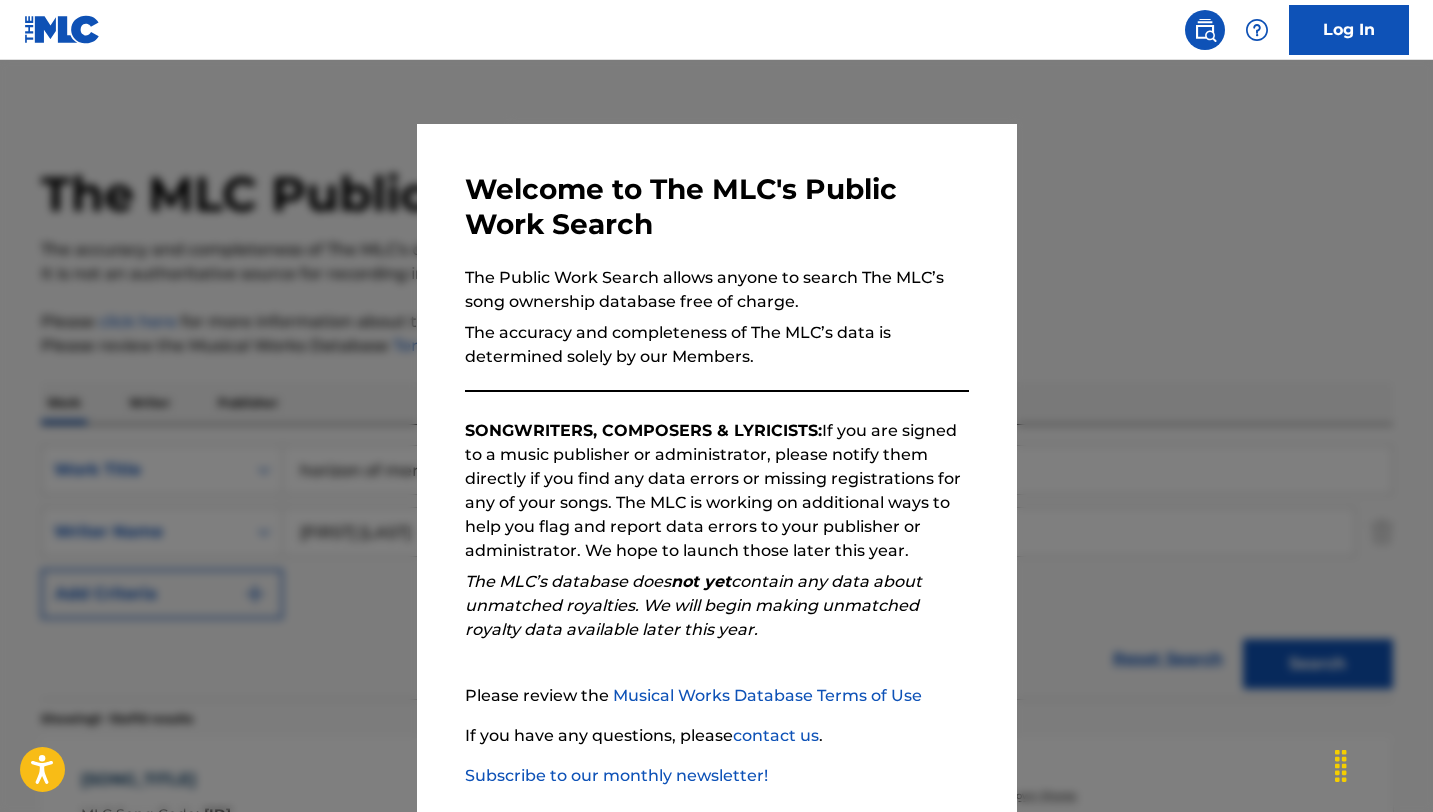 scroll, scrollTop: 283, scrollLeft: 0, axis: vertical 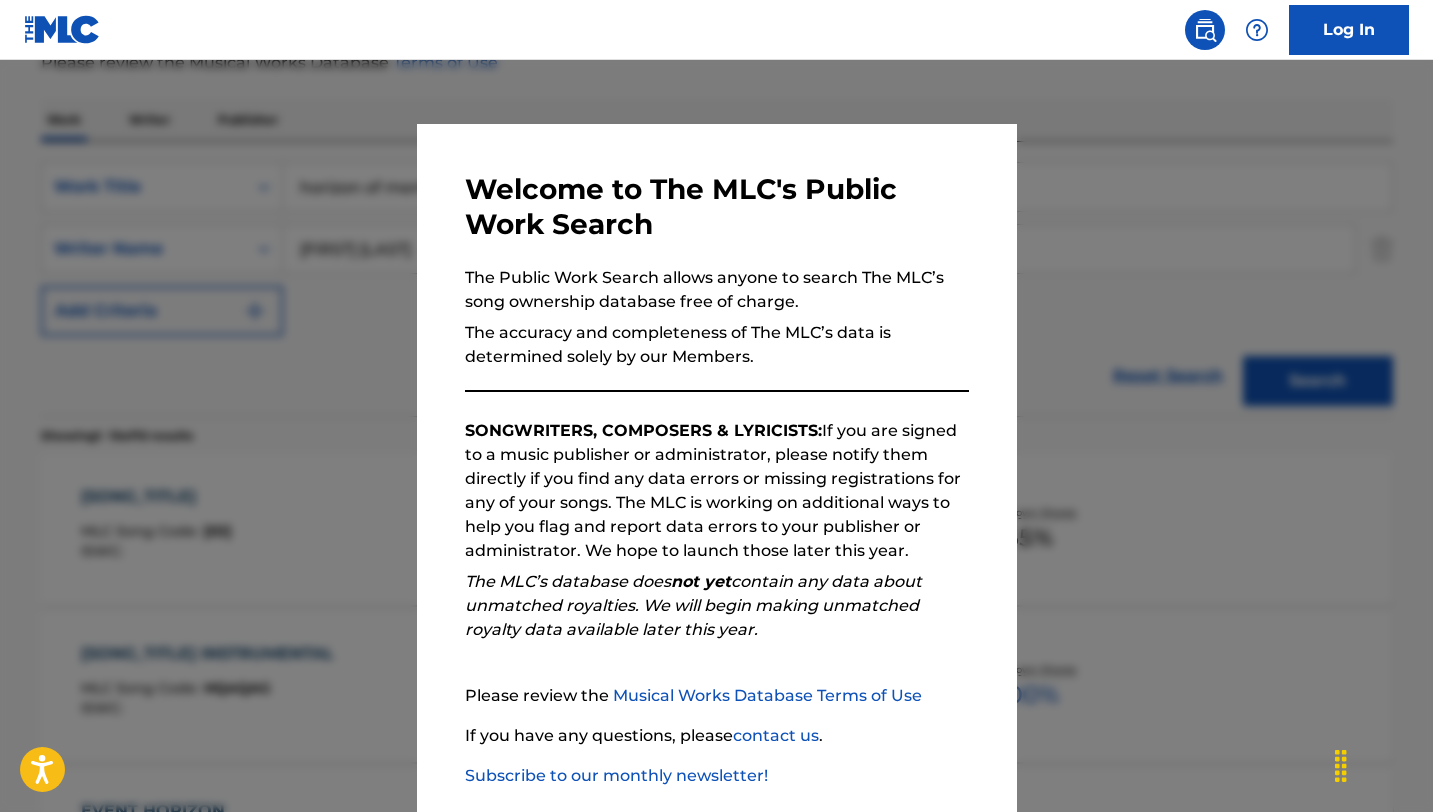 click at bounding box center (716, 466) 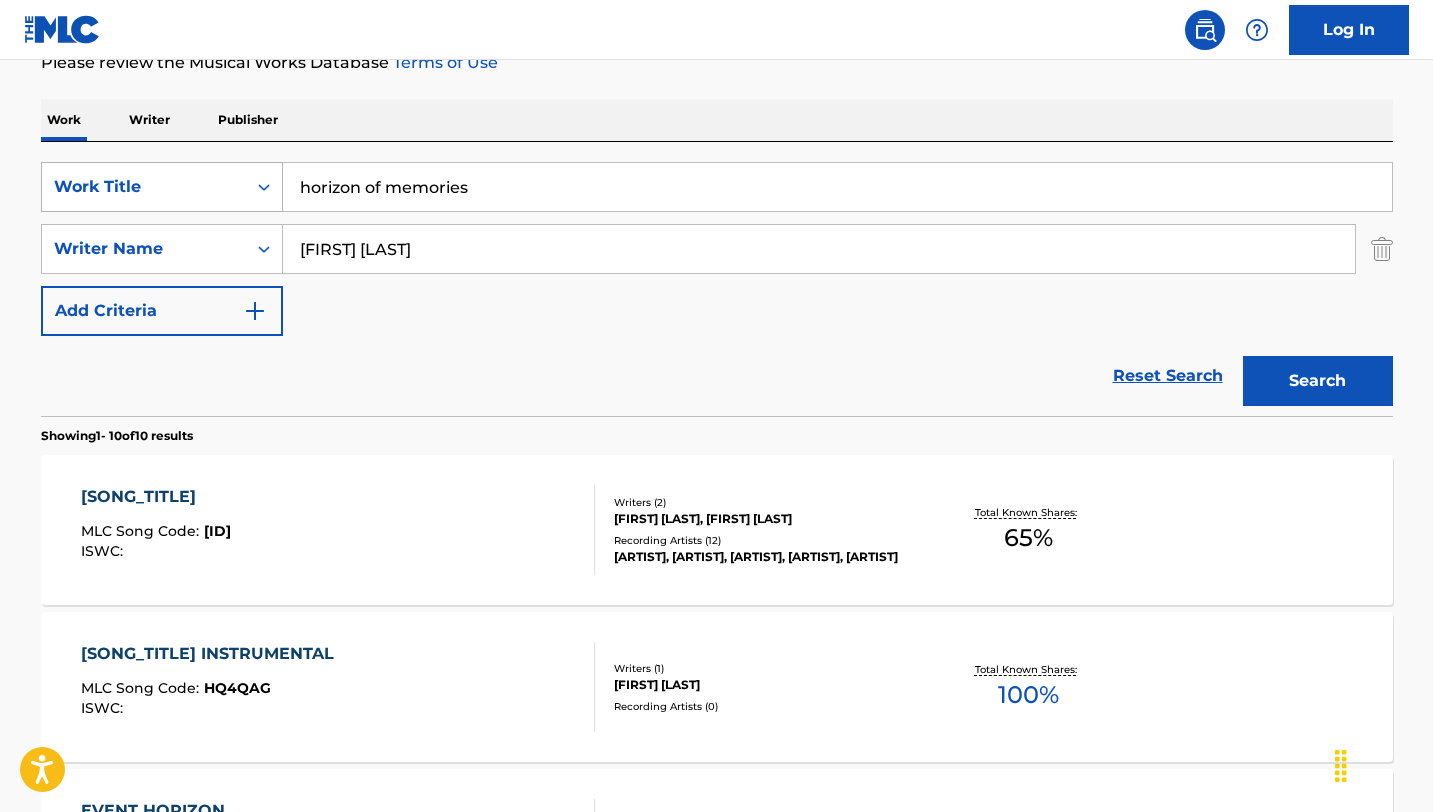 drag, startPoint x: 453, startPoint y: 196, endPoint x: 201, endPoint y: 174, distance: 252.9585 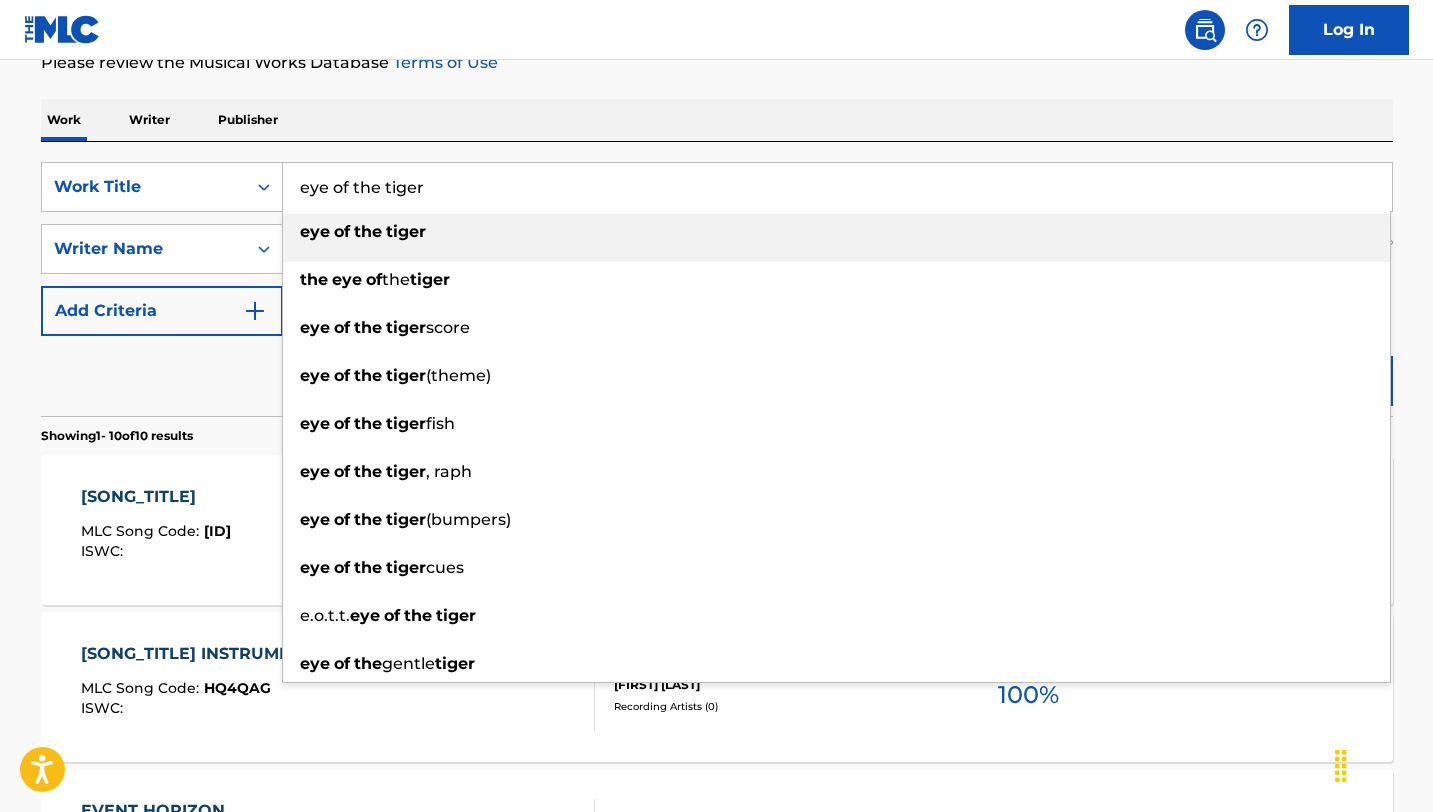 type on "eye of the tiger" 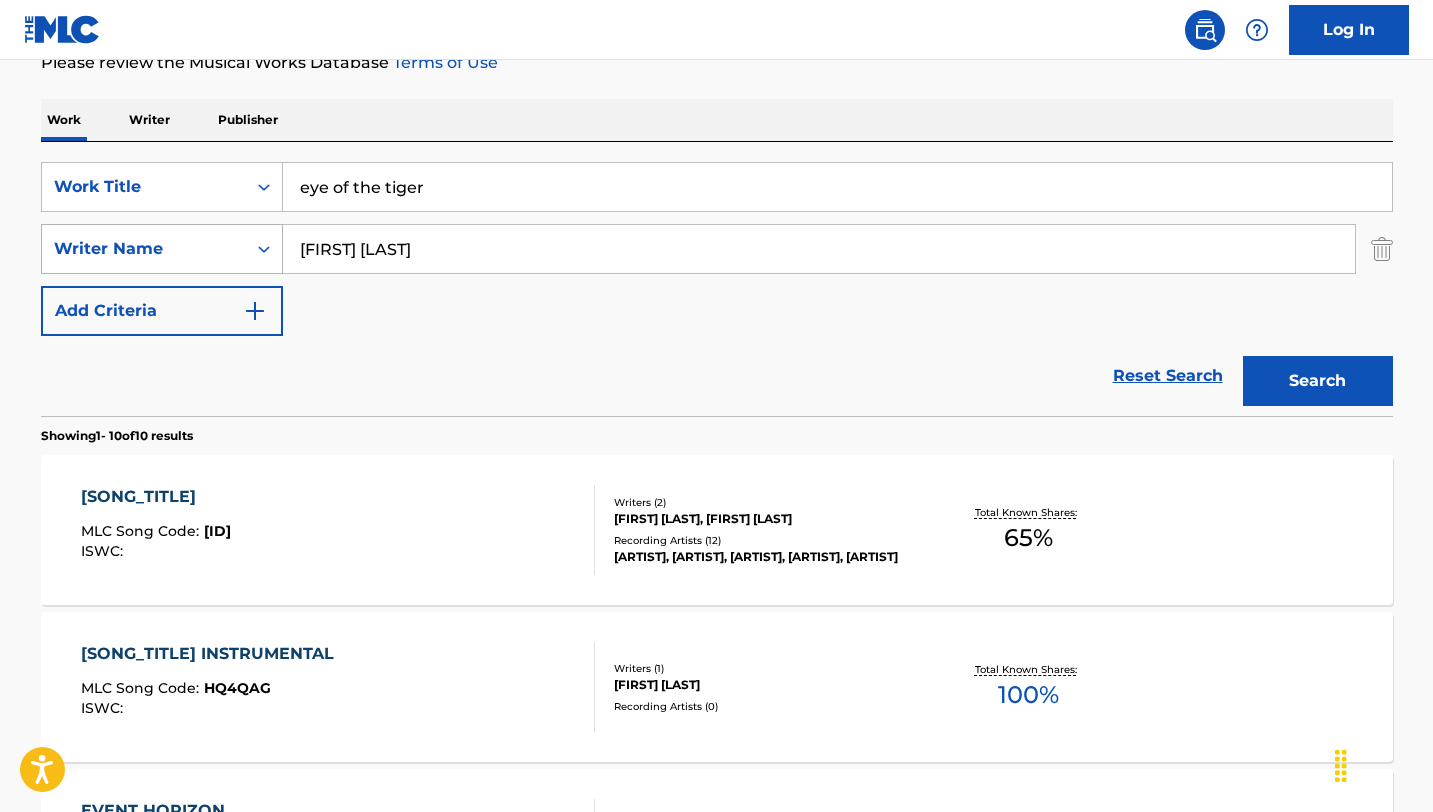 drag, startPoint x: 419, startPoint y: 262, endPoint x: 201, endPoint y: 241, distance: 219.00912 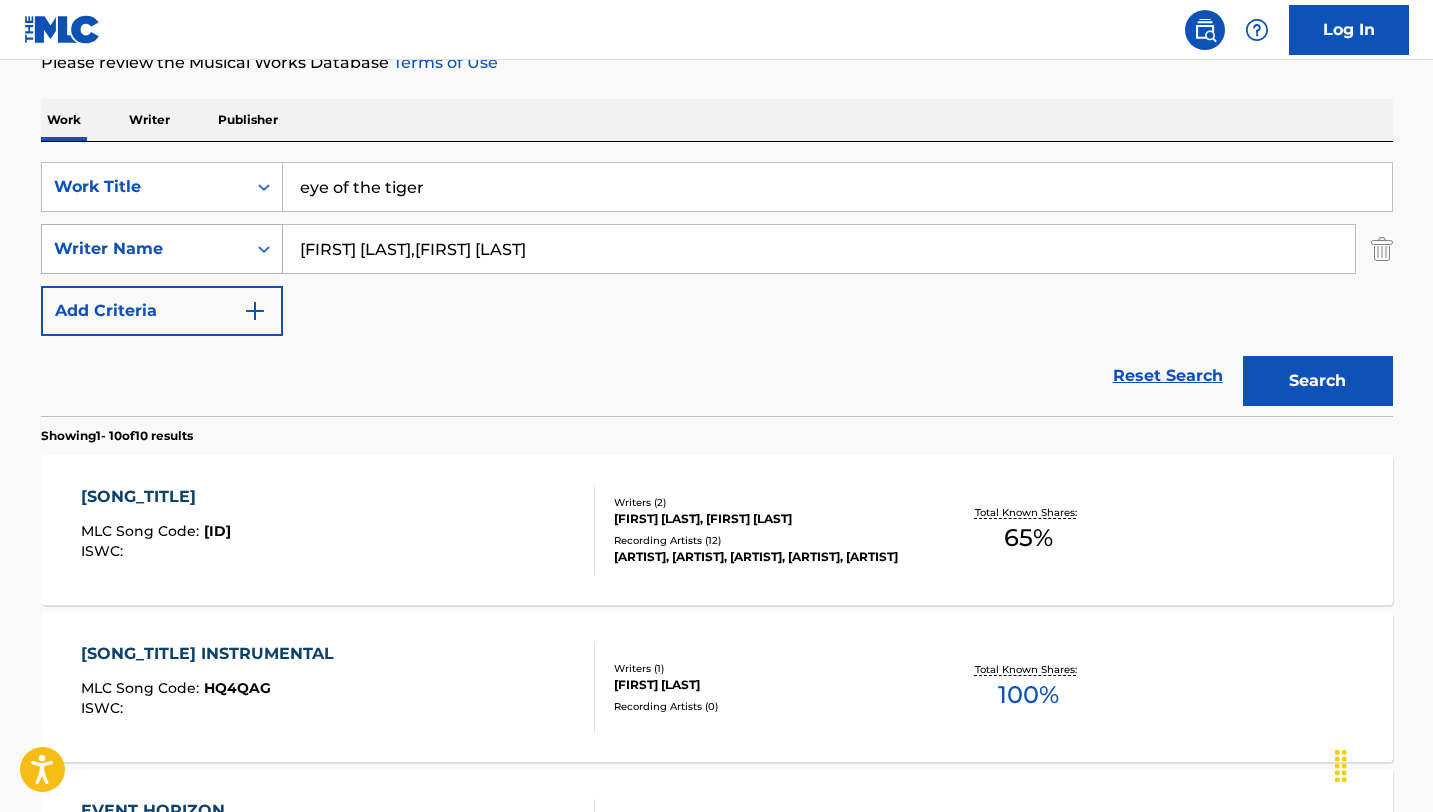 drag, startPoint x: 414, startPoint y: 249, endPoint x: 167, endPoint y: 245, distance: 247.03238 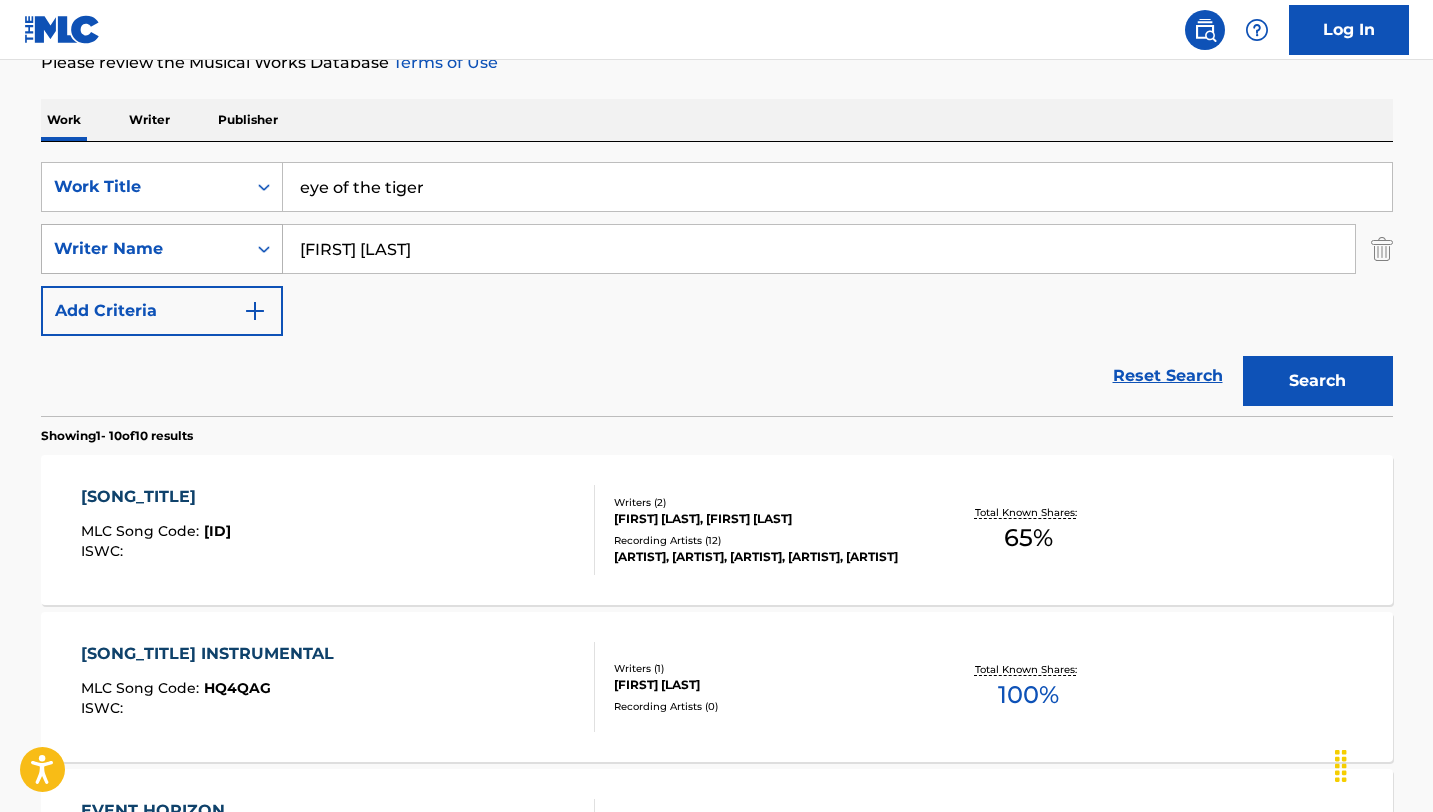 type on "[FIRST] [LAST]" 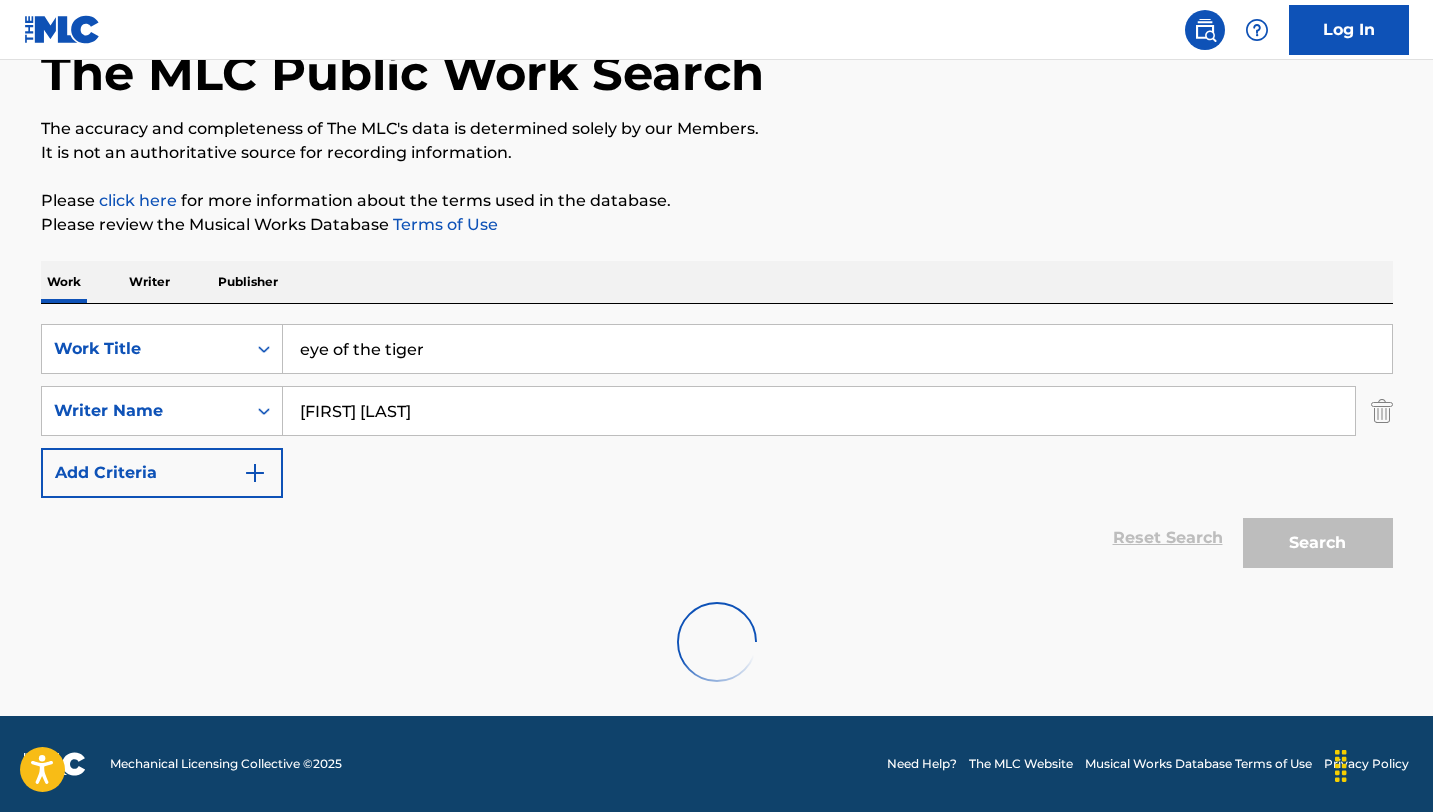 scroll, scrollTop: 283, scrollLeft: 0, axis: vertical 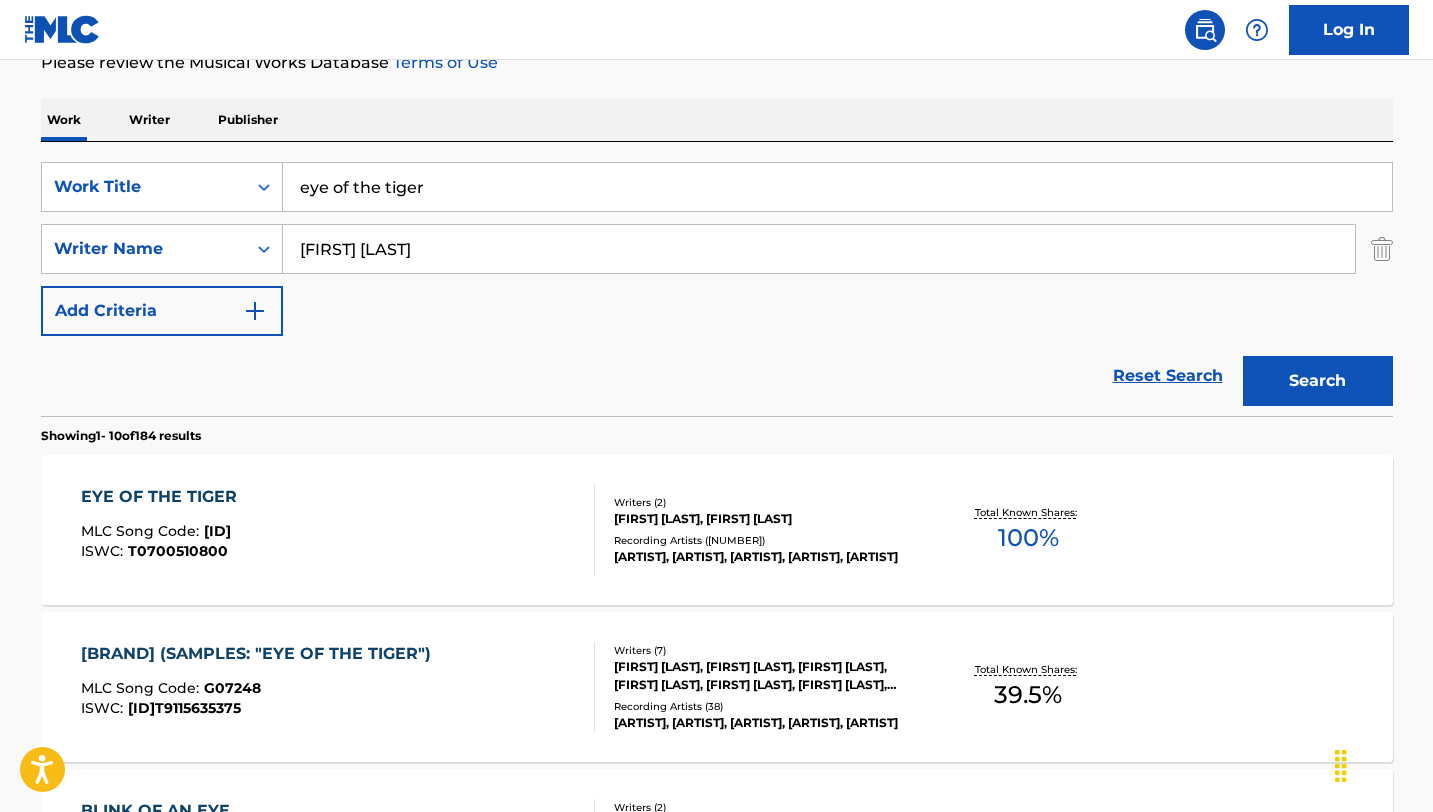 click on "EYE OF THE TIGER MLC Song Code : E94579 ISWC : T0700510800" at bounding box center [338, 530] 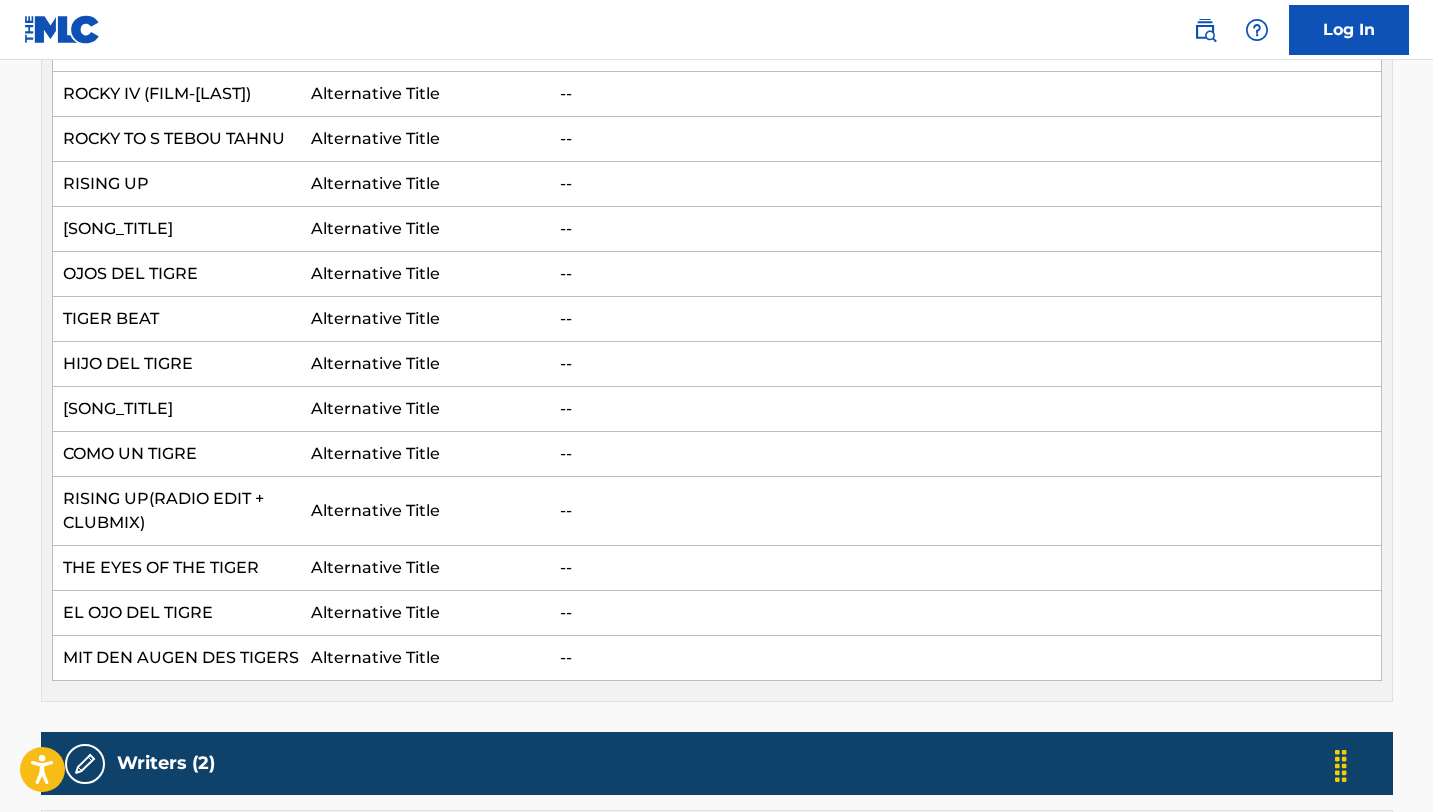 scroll, scrollTop: 60, scrollLeft: 0, axis: vertical 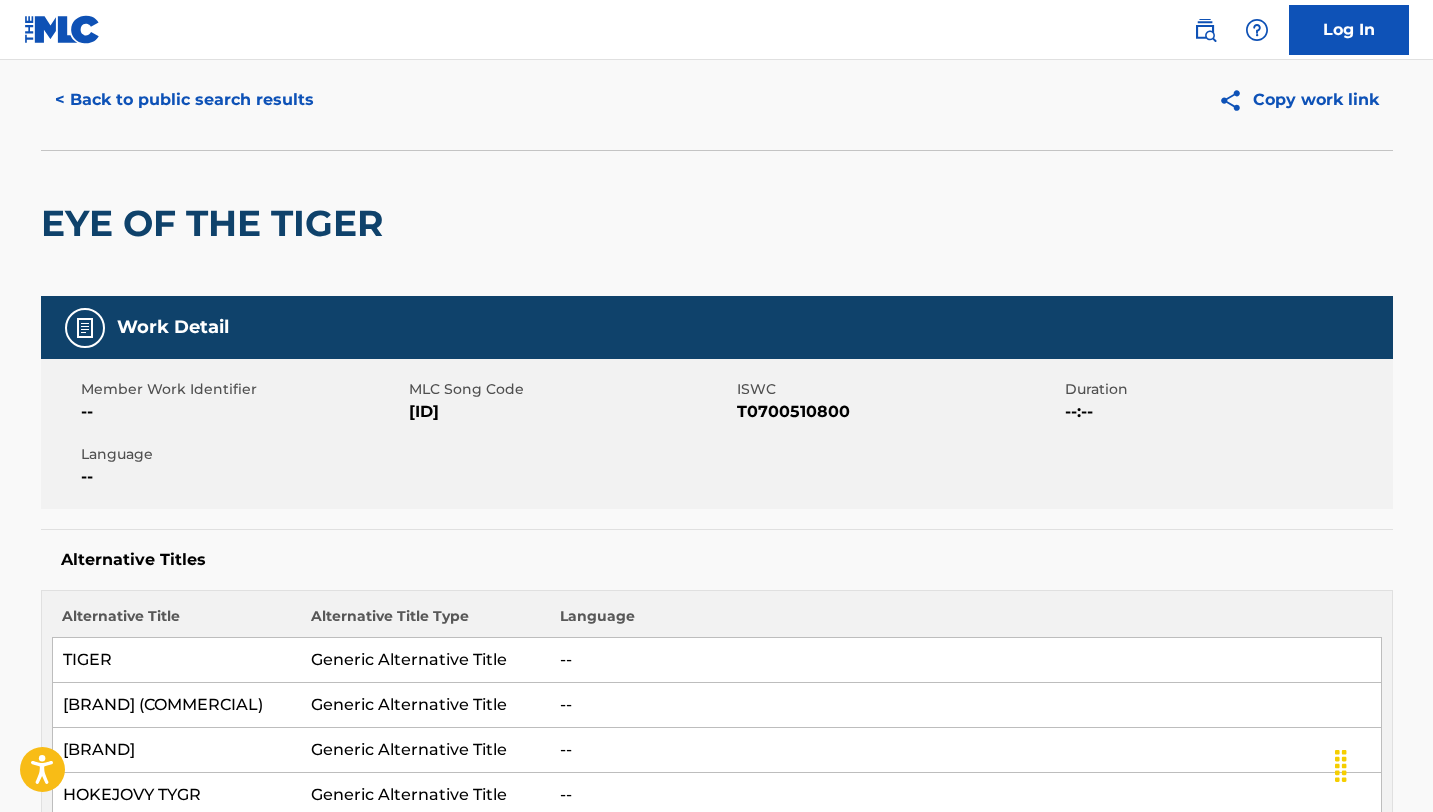 drag, startPoint x: 850, startPoint y: 413, endPoint x: 728, endPoint y: 407, distance: 122.14745 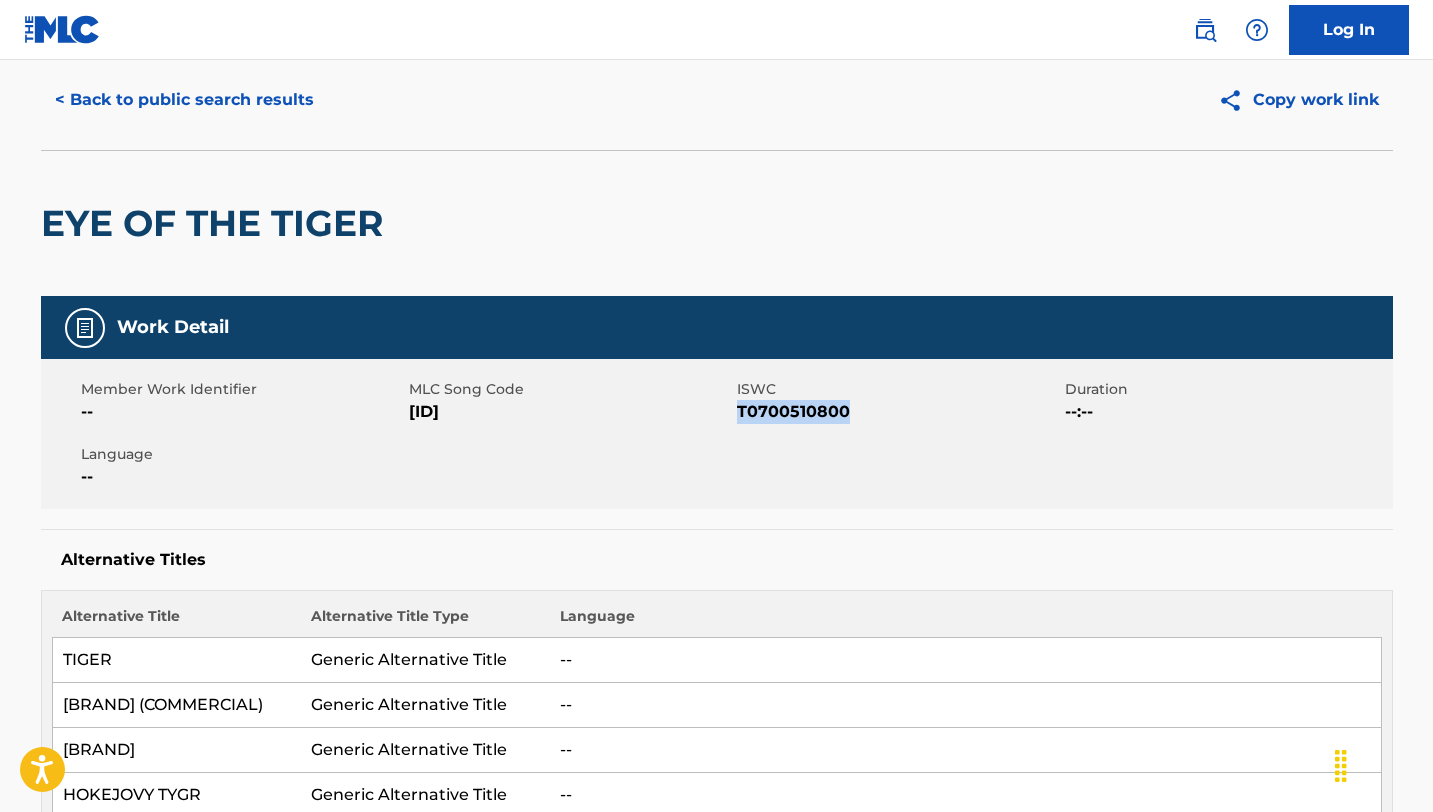 drag, startPoint x: 740, startPoint y: 409, endPoint x: 856, endPoint y: 410, distance: 116.00431 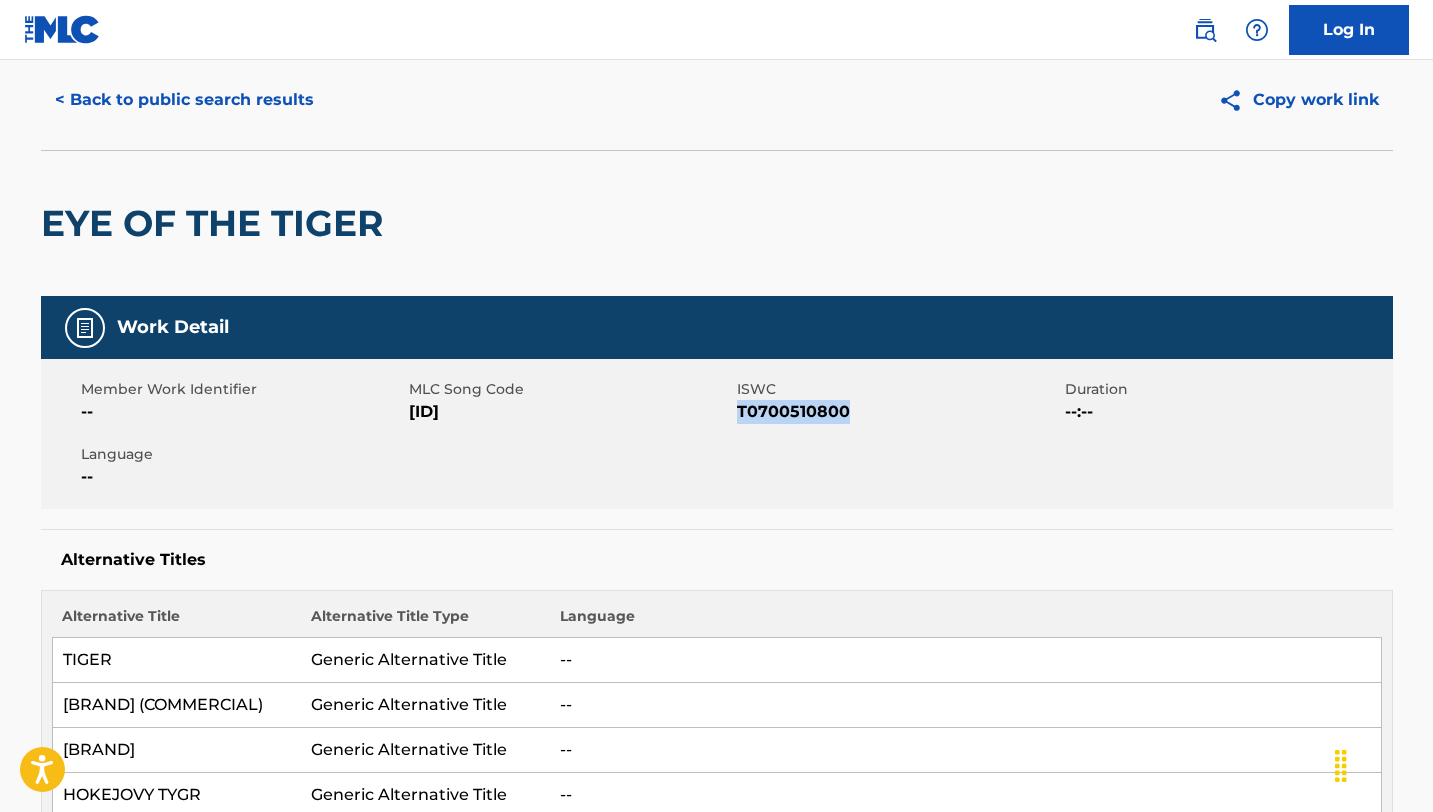 click on "< Back to public search results" at bounding box center (184, 100) 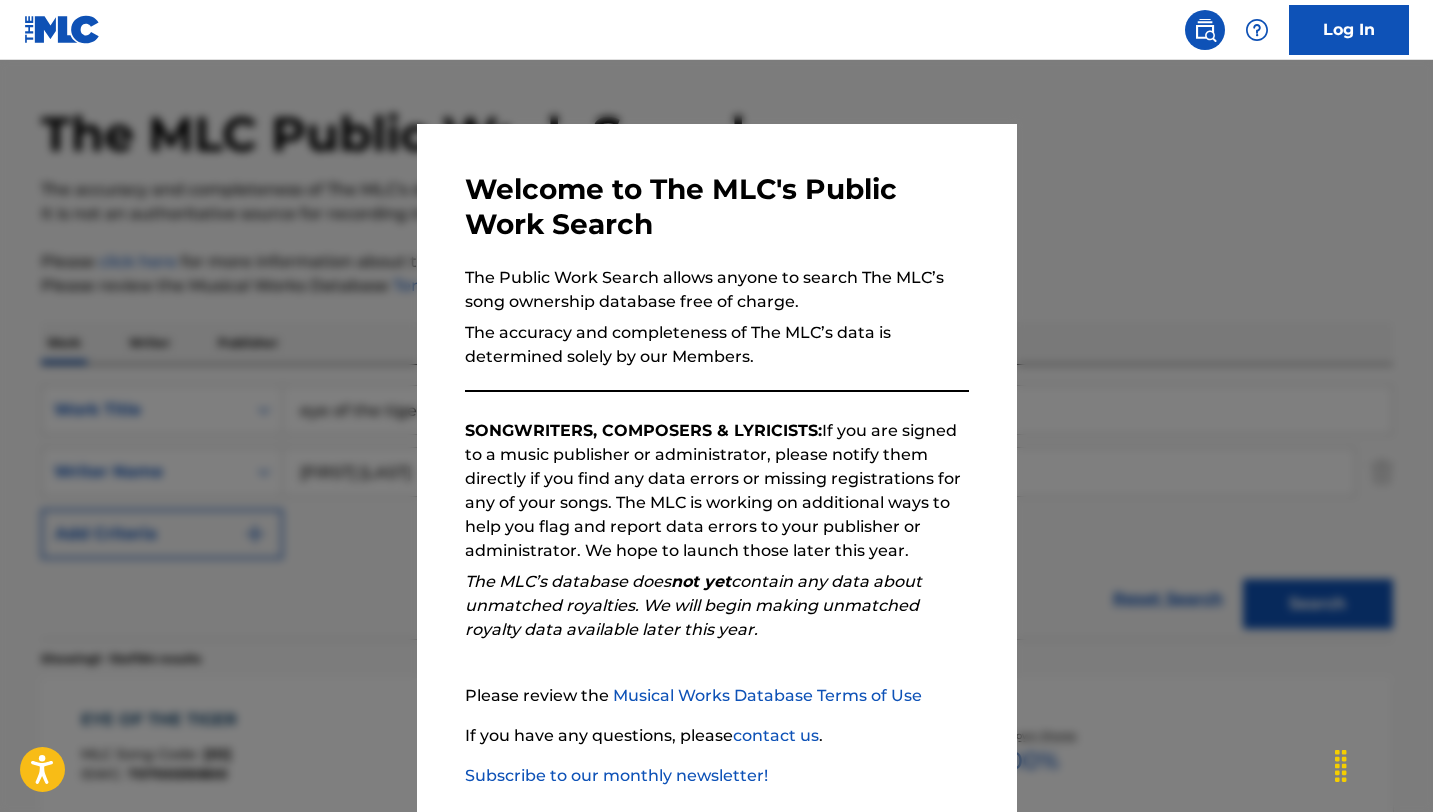 scroll, scrollTop: 283, scrollLeft: 0, axis: vertical 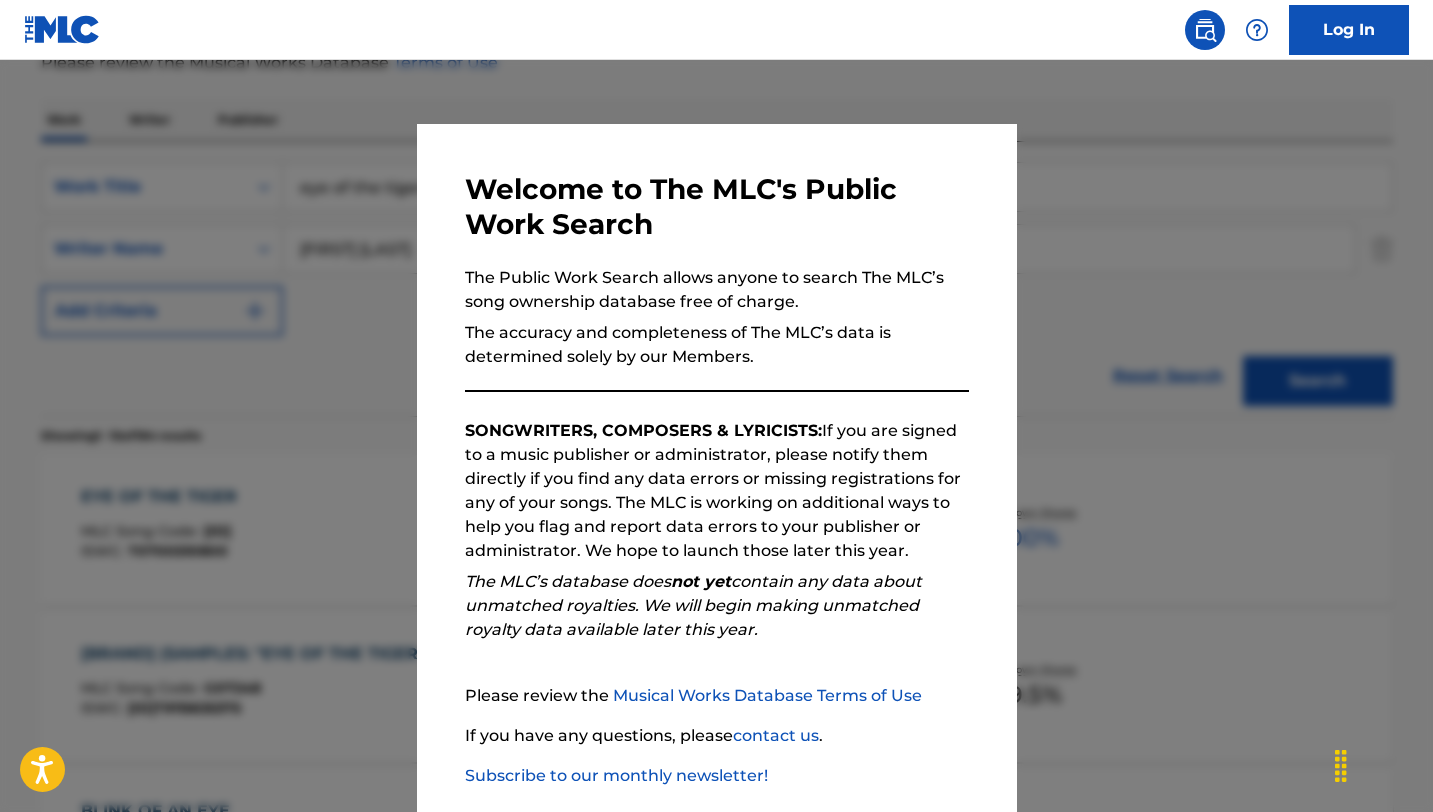click at bounding box center (716, 466) 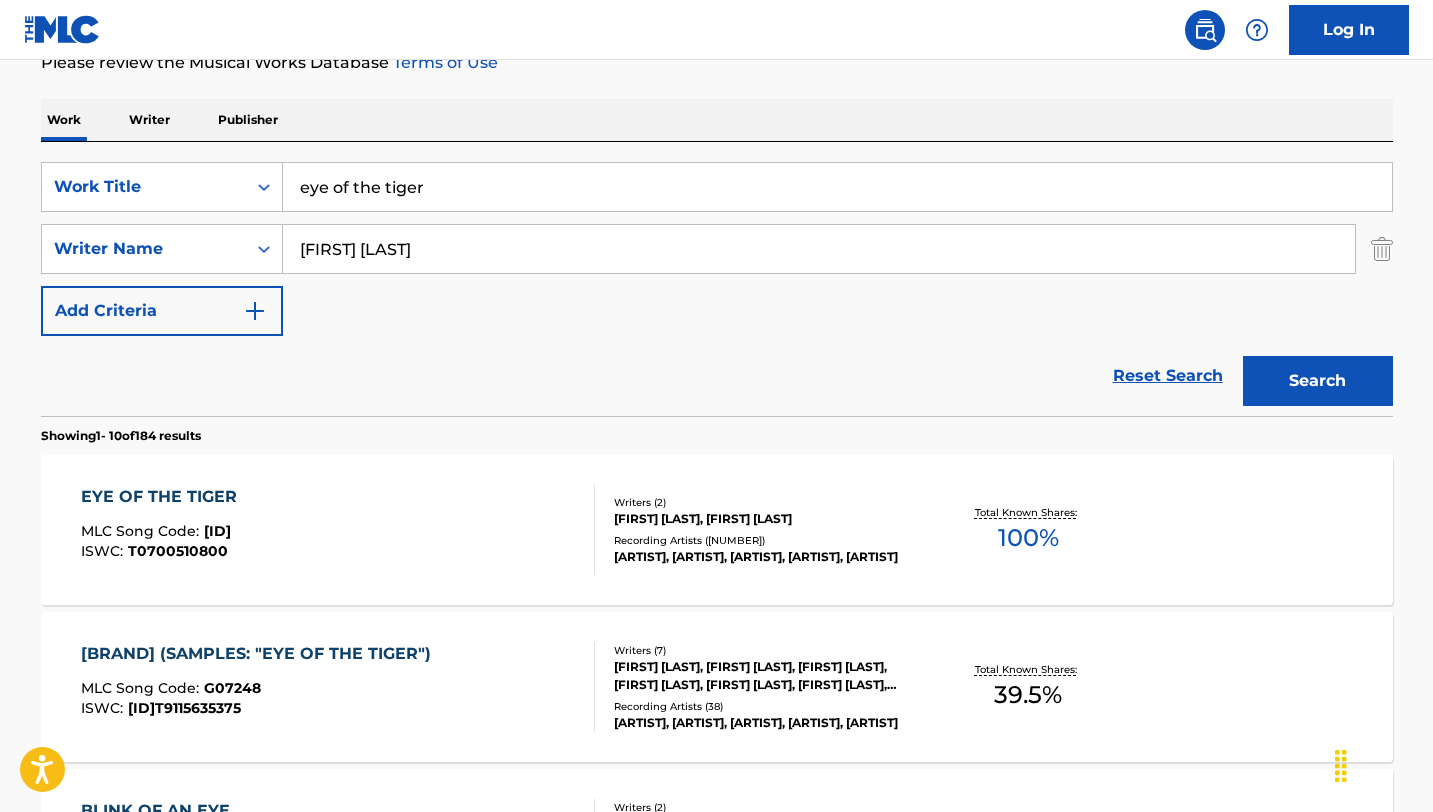 drag, startPoint x: 439, startPoint y: 255, endPoint x: 257, endPoint y: 219, distance: 185.52628 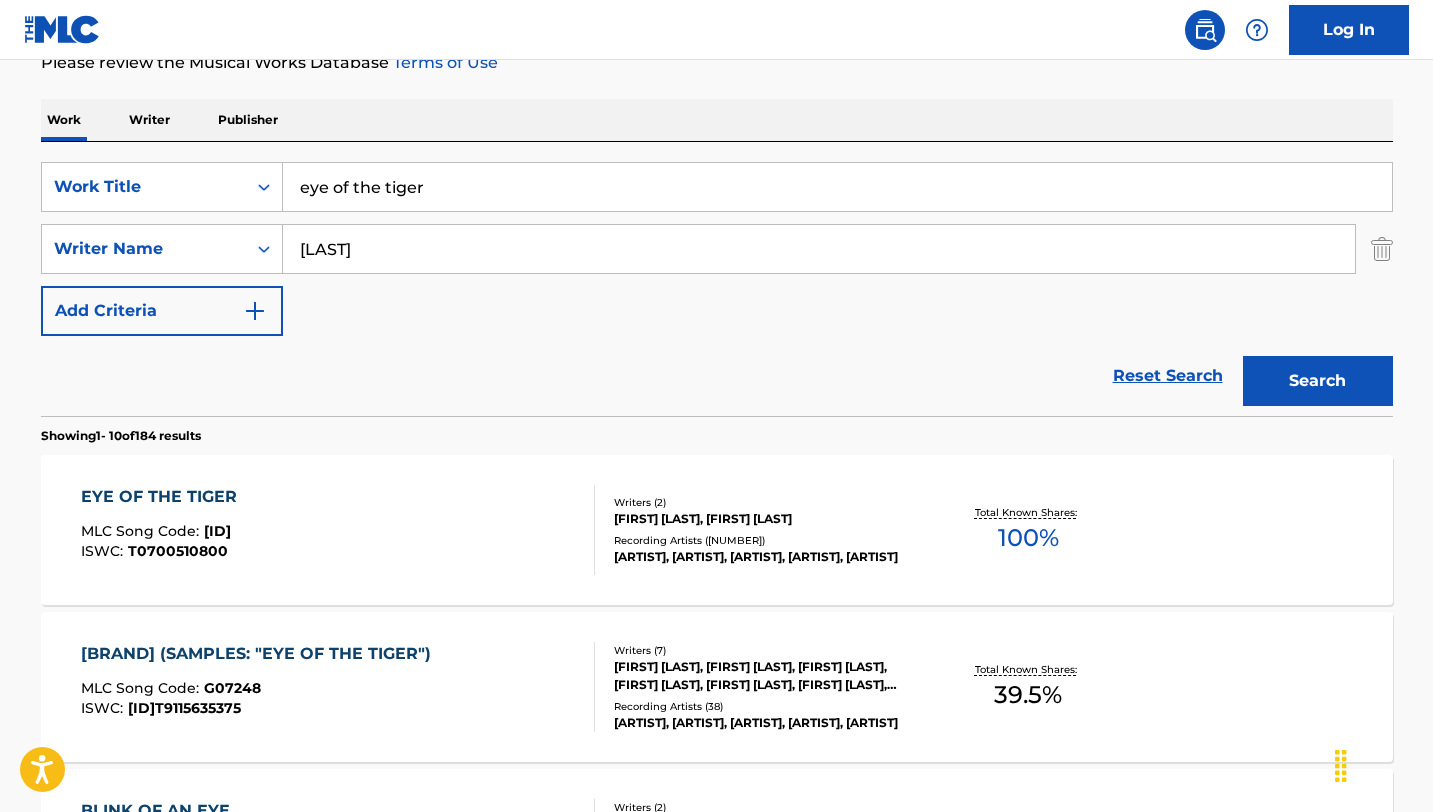 type on "[LAST]" 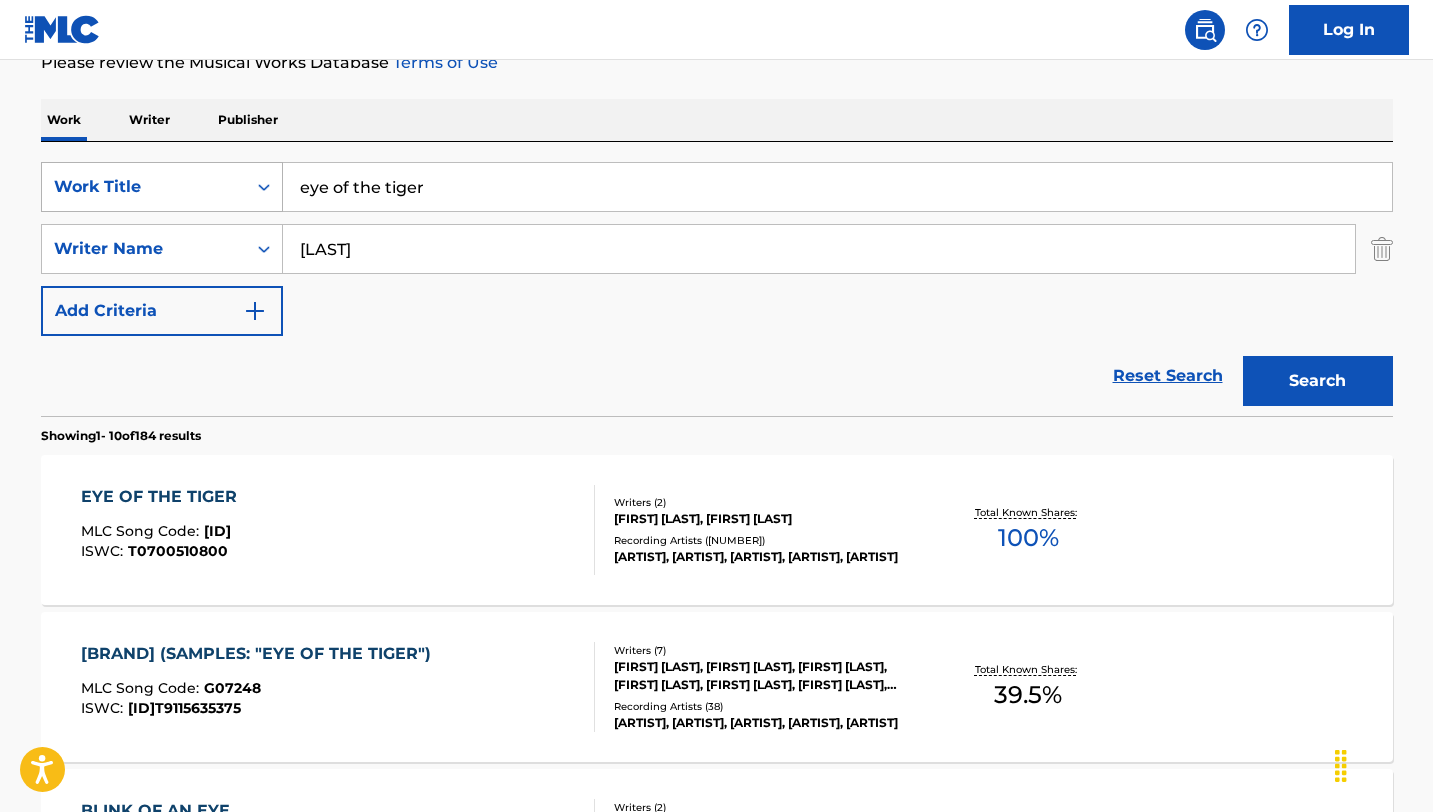 drag, startPoint x: 436, startPoint y: 196, endPoint x: 182, endPoint y: 184, distance: 254.28331 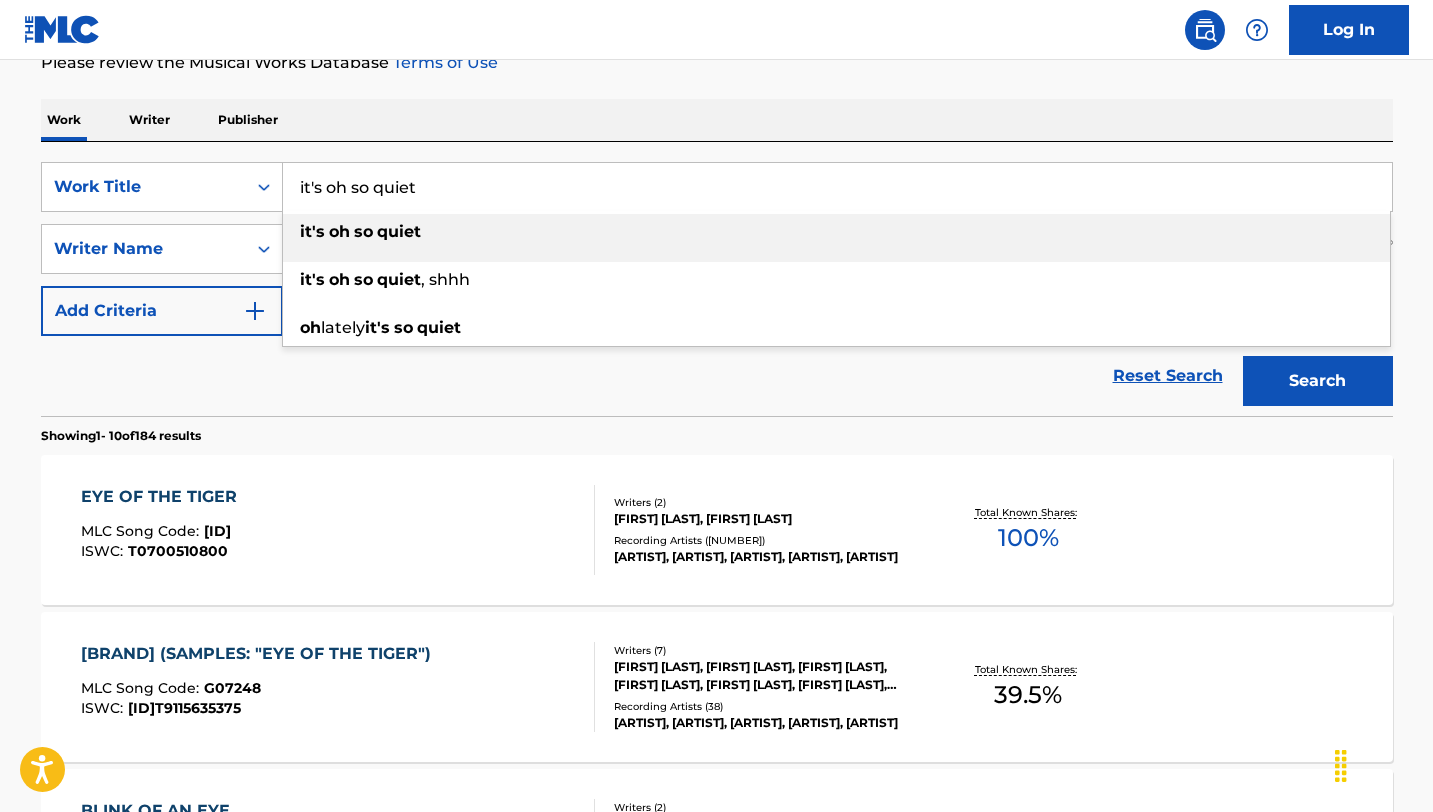 click on "it's   oh   so   quiet" at bounding box center (836, 232) 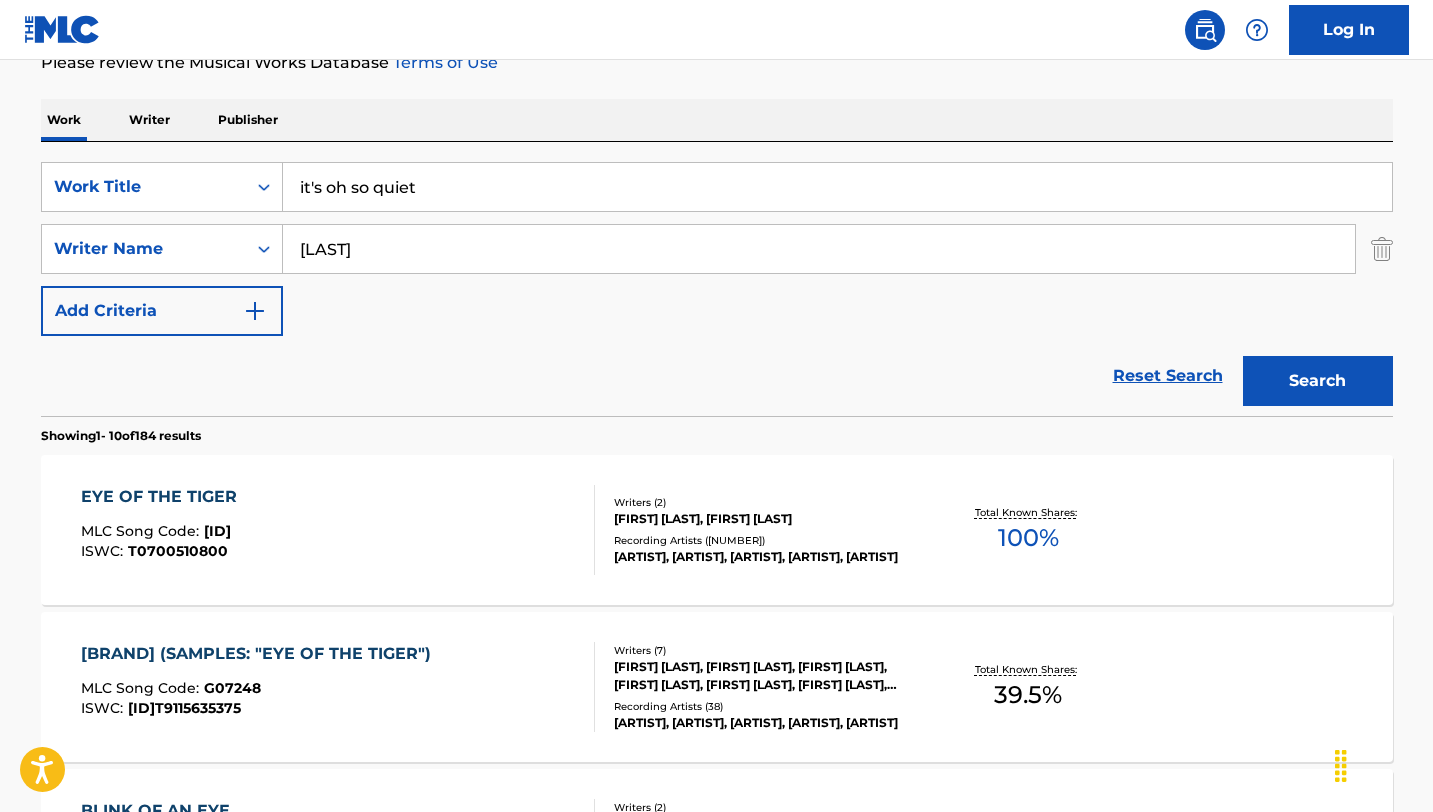 click on "Search" at bounding box center [1318, 381] 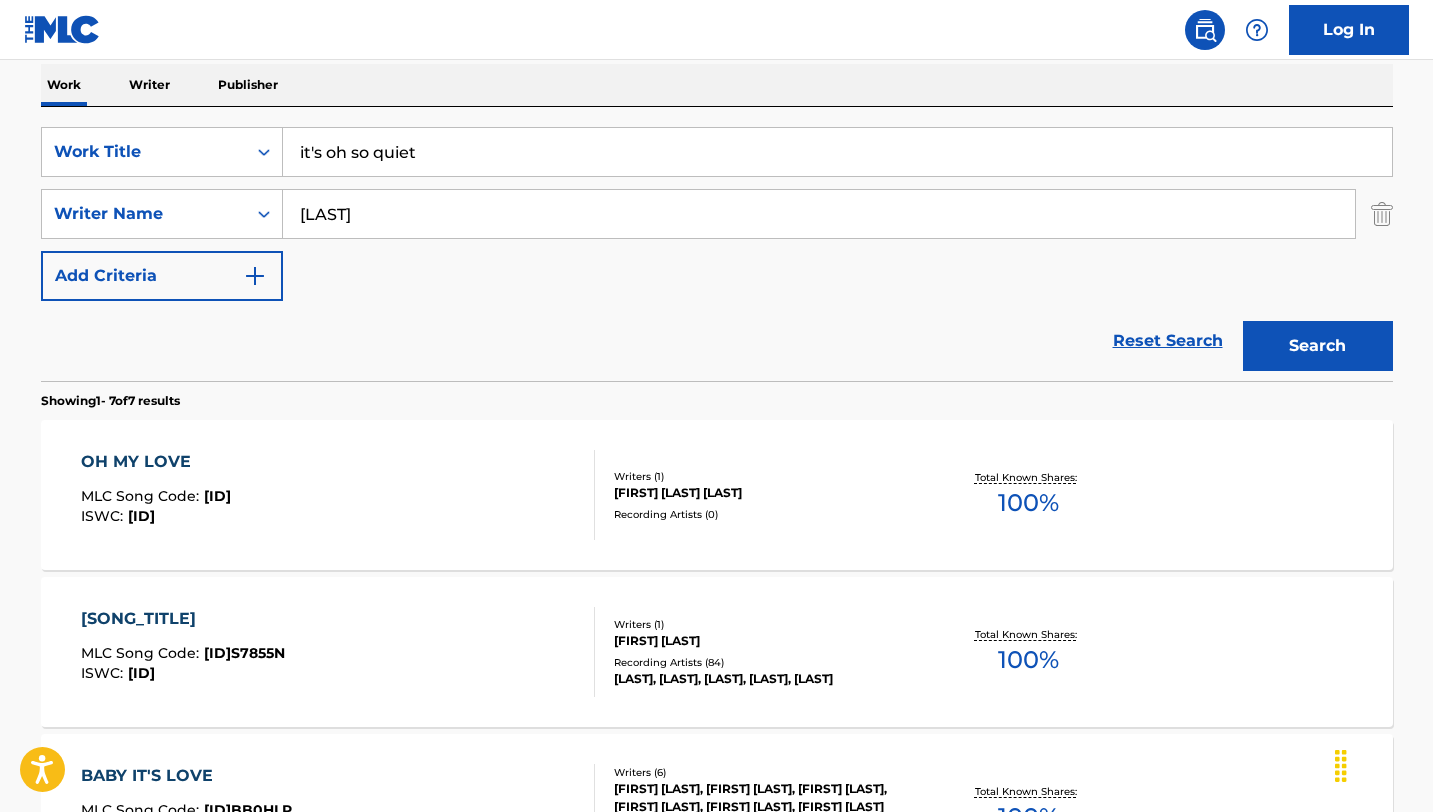 scroll, scrollTop: 0, scrollLeft: 0, axis: both 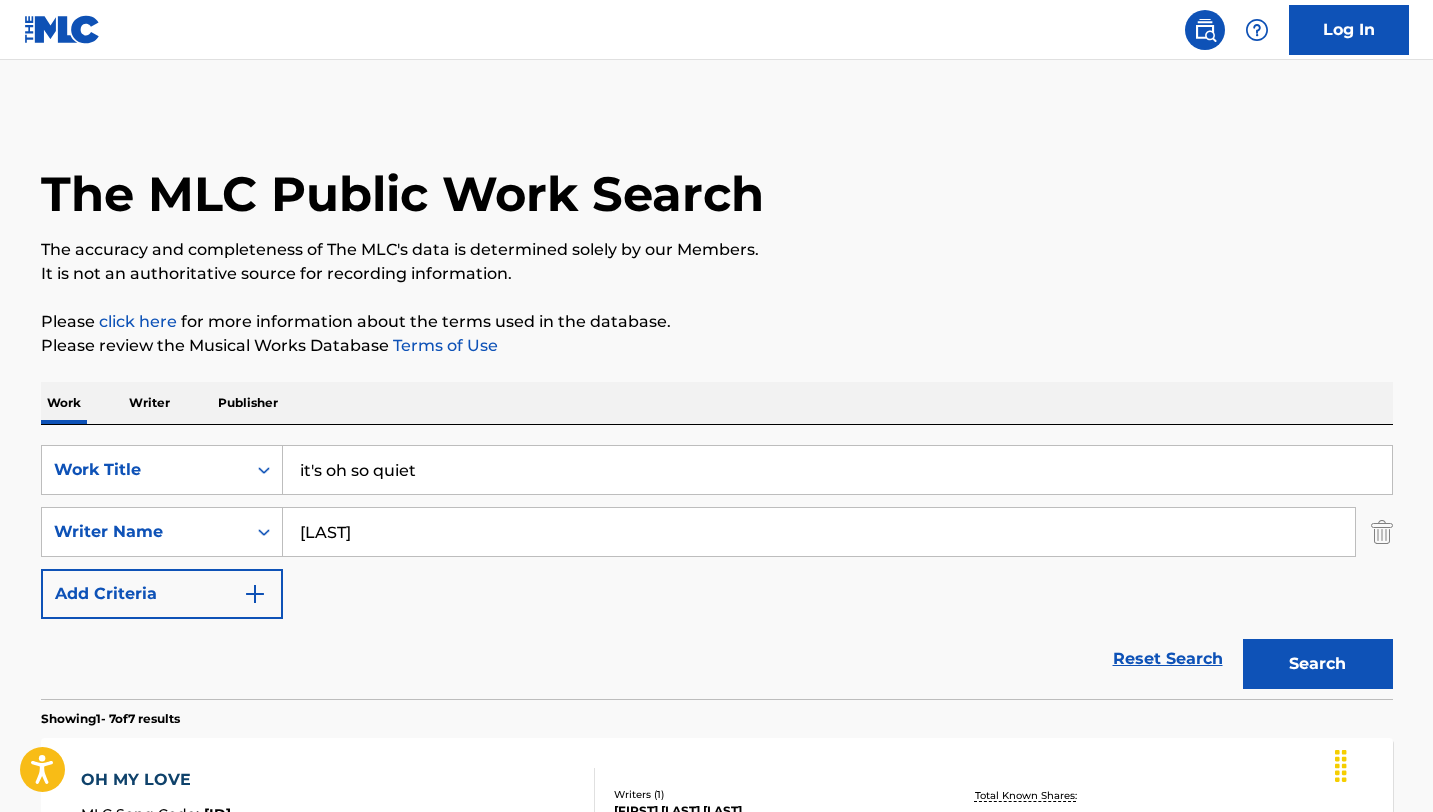 click on "it's oh so quiet" at bounding box center (837, 470) 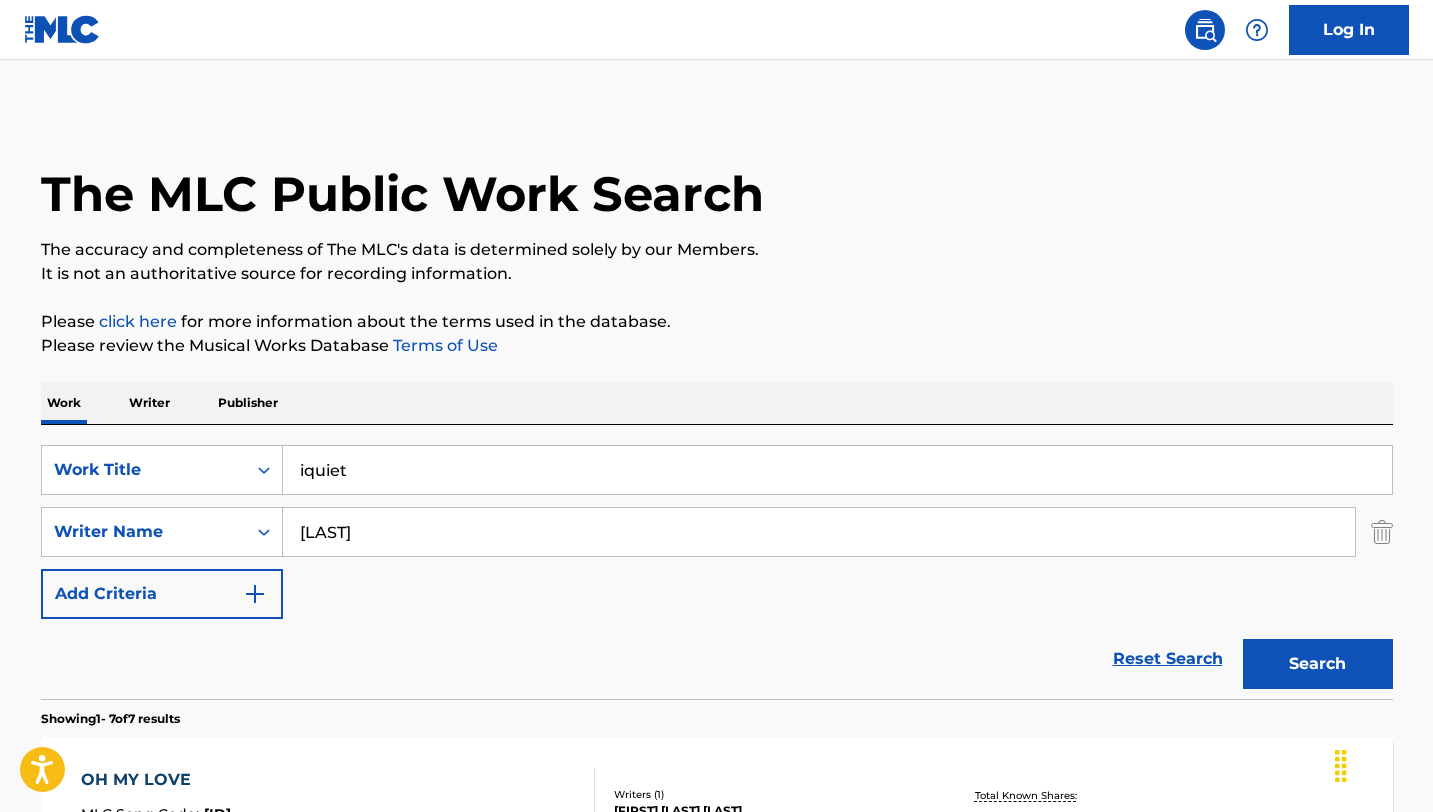 click on "Search" at bounding box center [1318, 664] 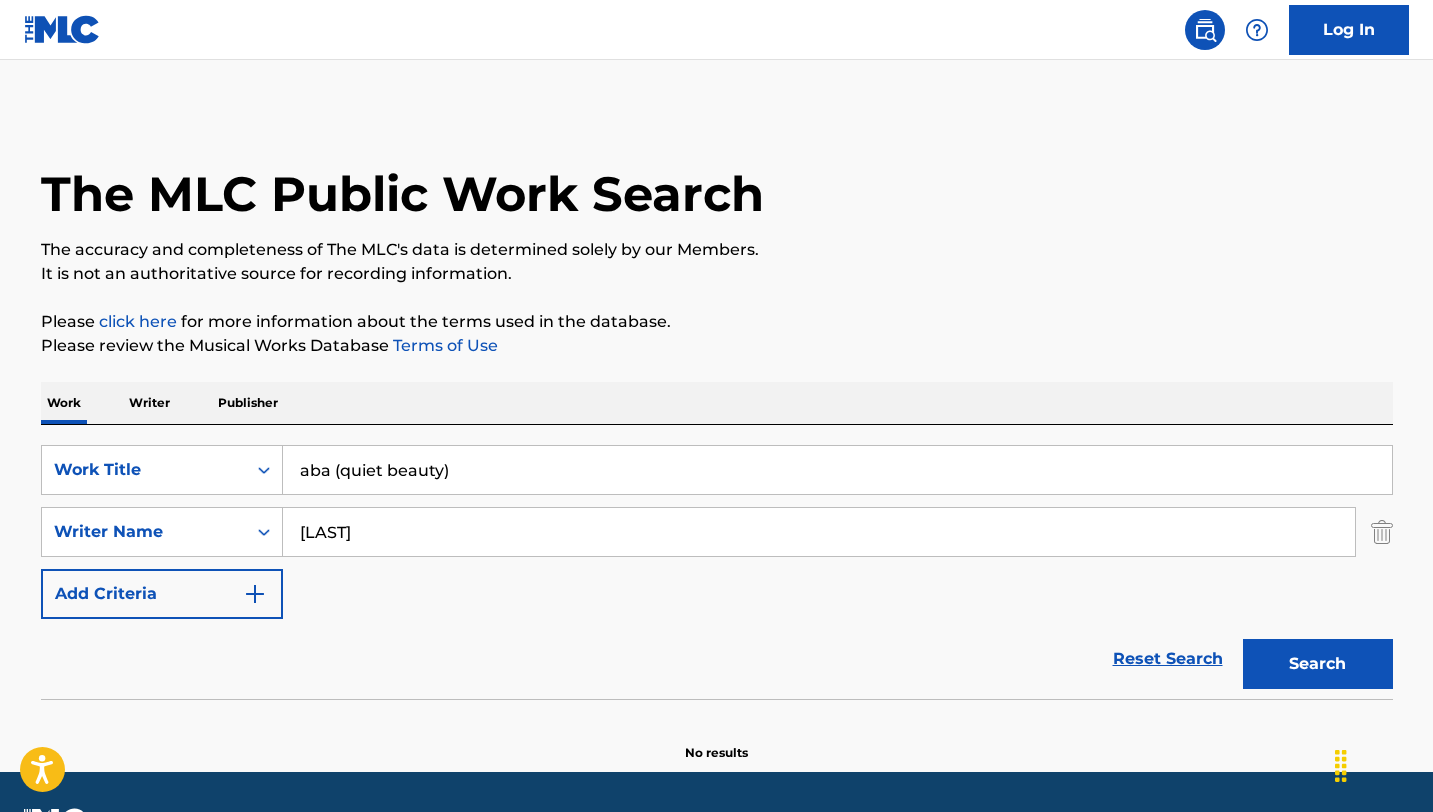 drag, startPoint x: 489, startPoint y: 480, endPoint x: 140, endPoint y: 437, distance: 351.639 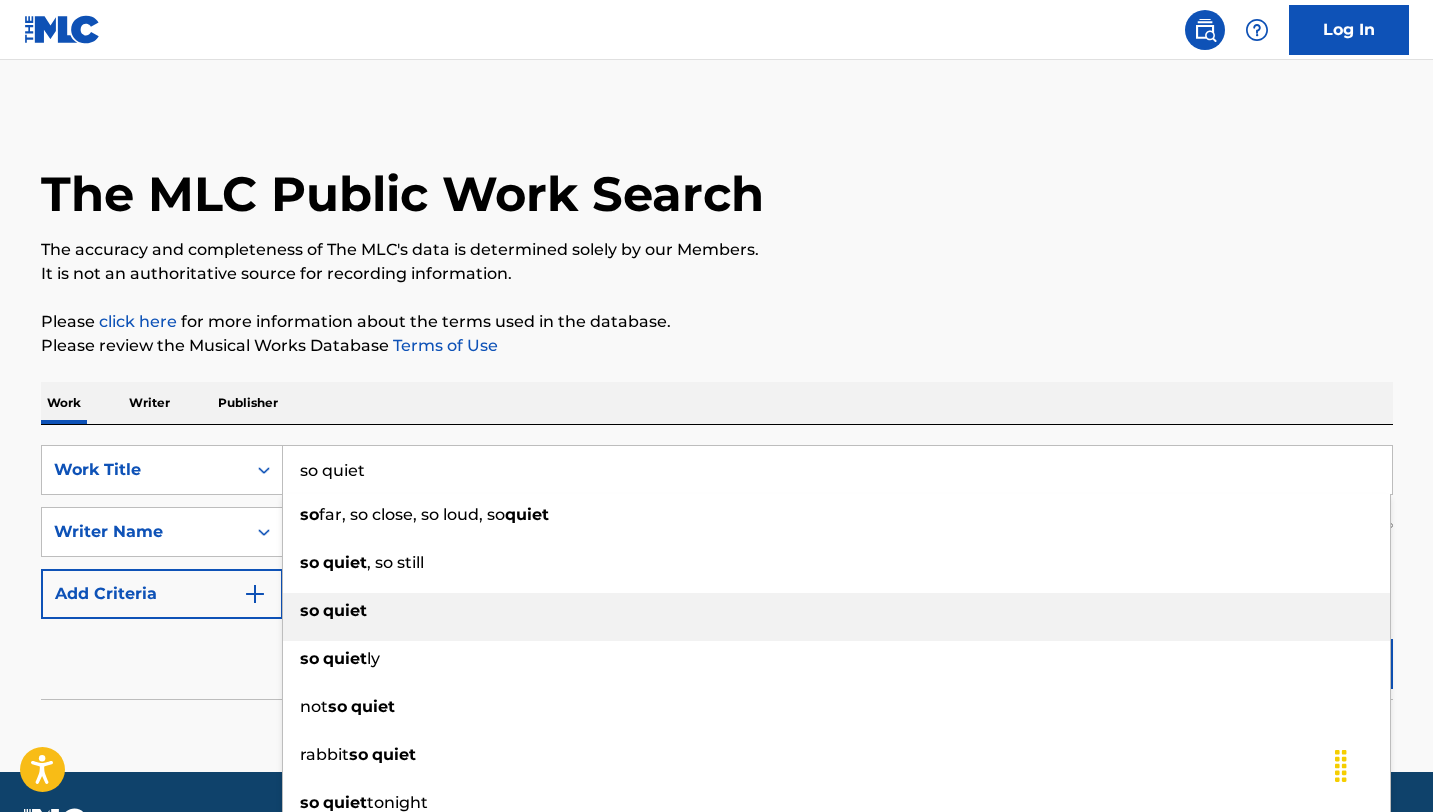 type on "so quiet" 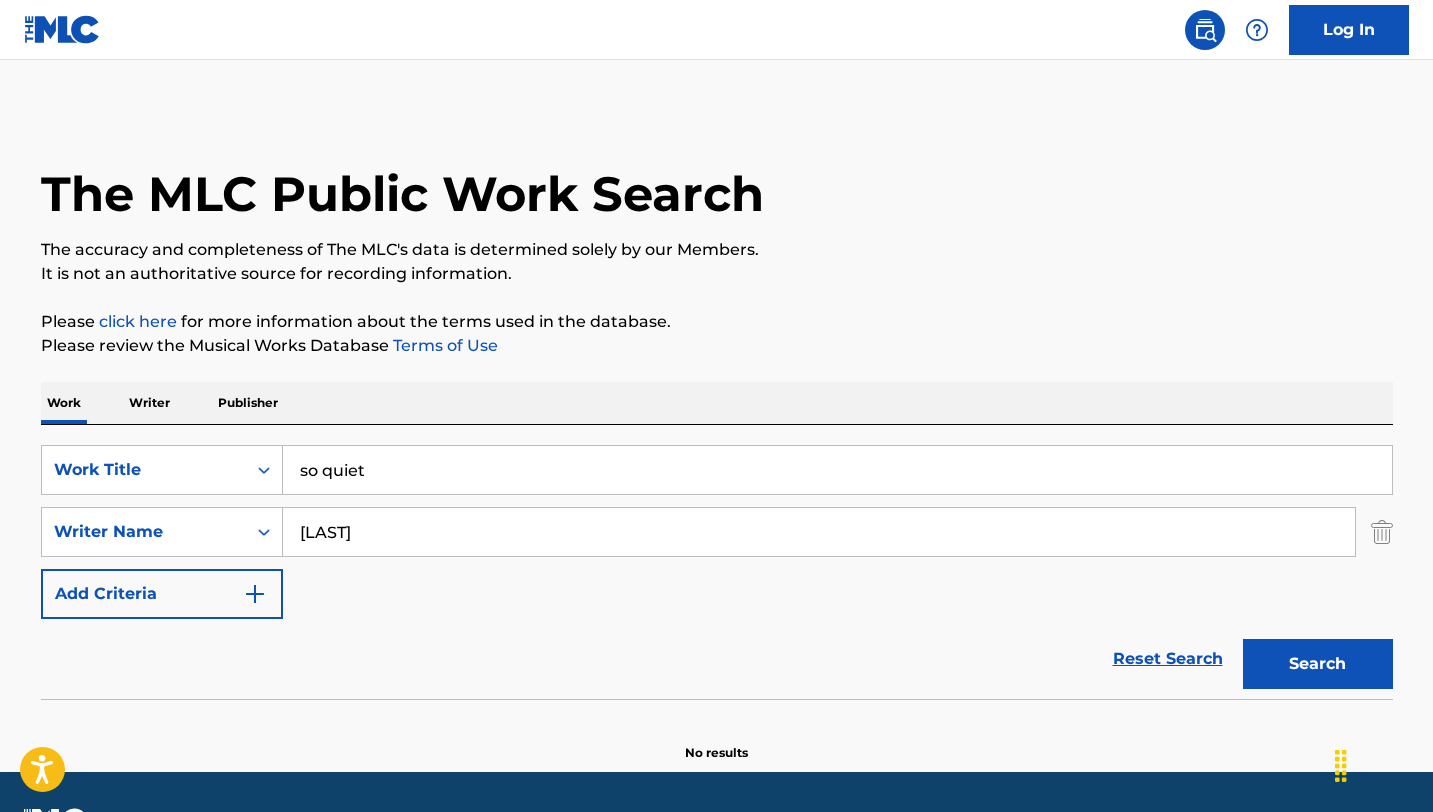 click on "Search" at bounding box center [1318, 664] 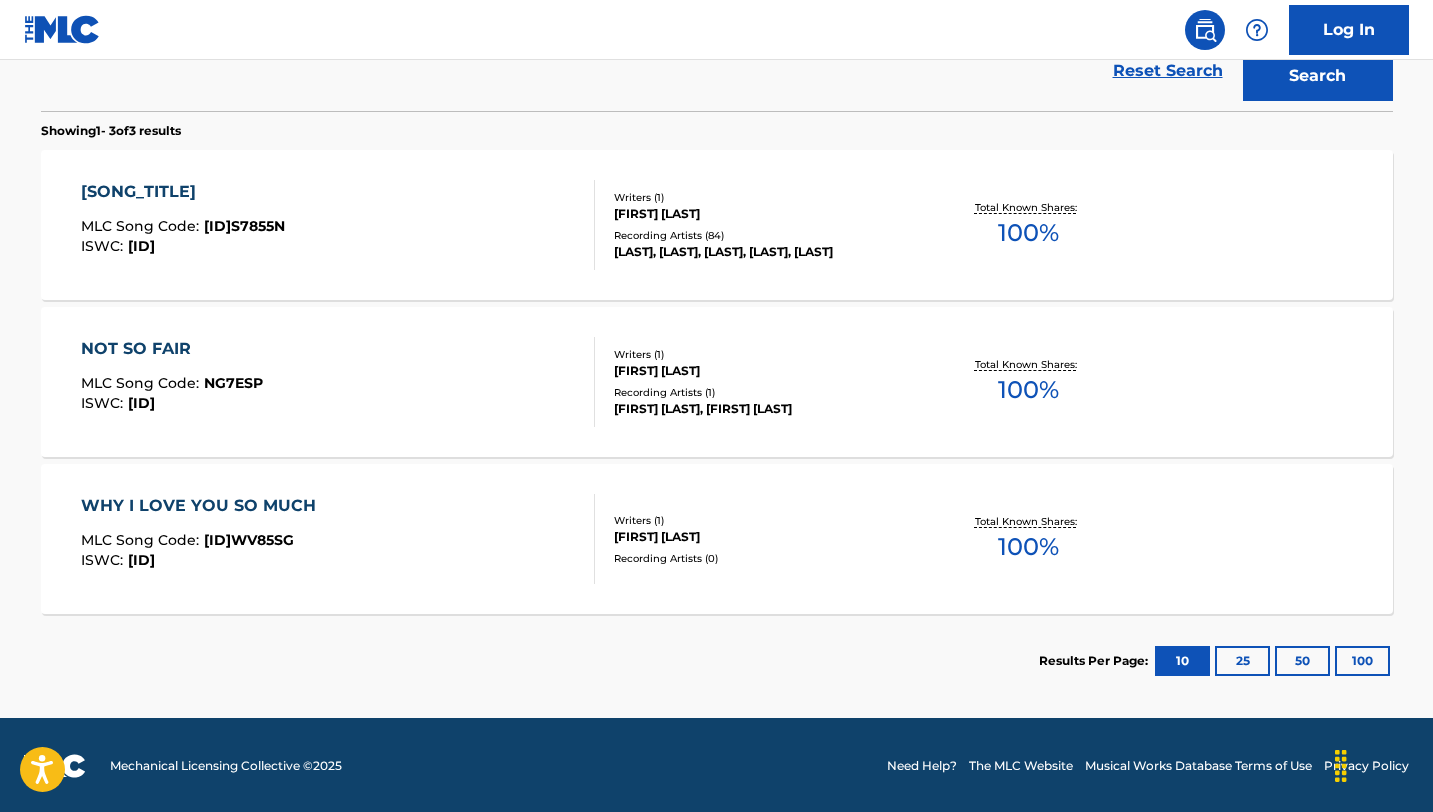 scroll, scrollTop: 582, scrollLeft: 0, axis: vertical 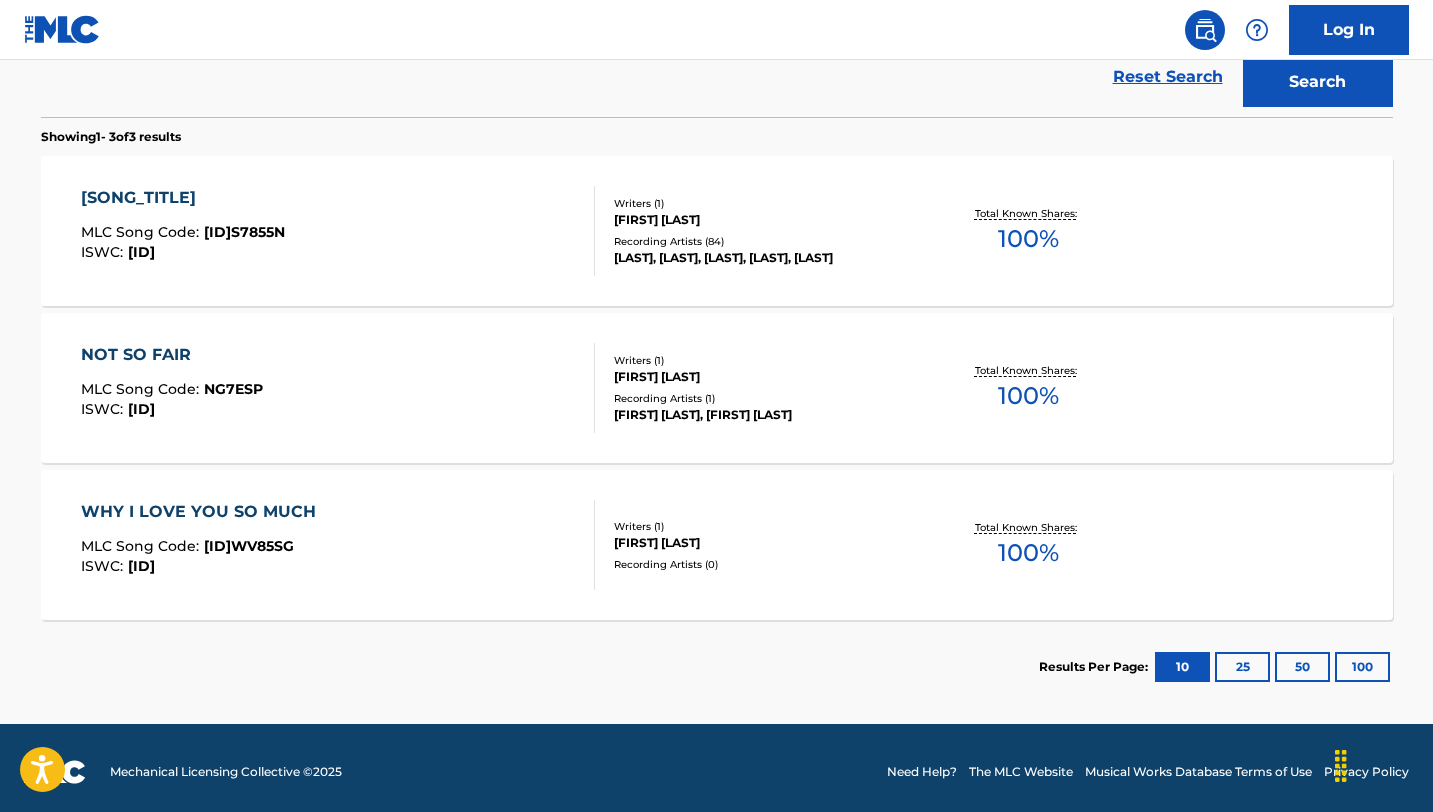 click on "SO BROKEN MLC Song Code : S7855N ISWC : T0115201949" at bounding box center (338, 231) 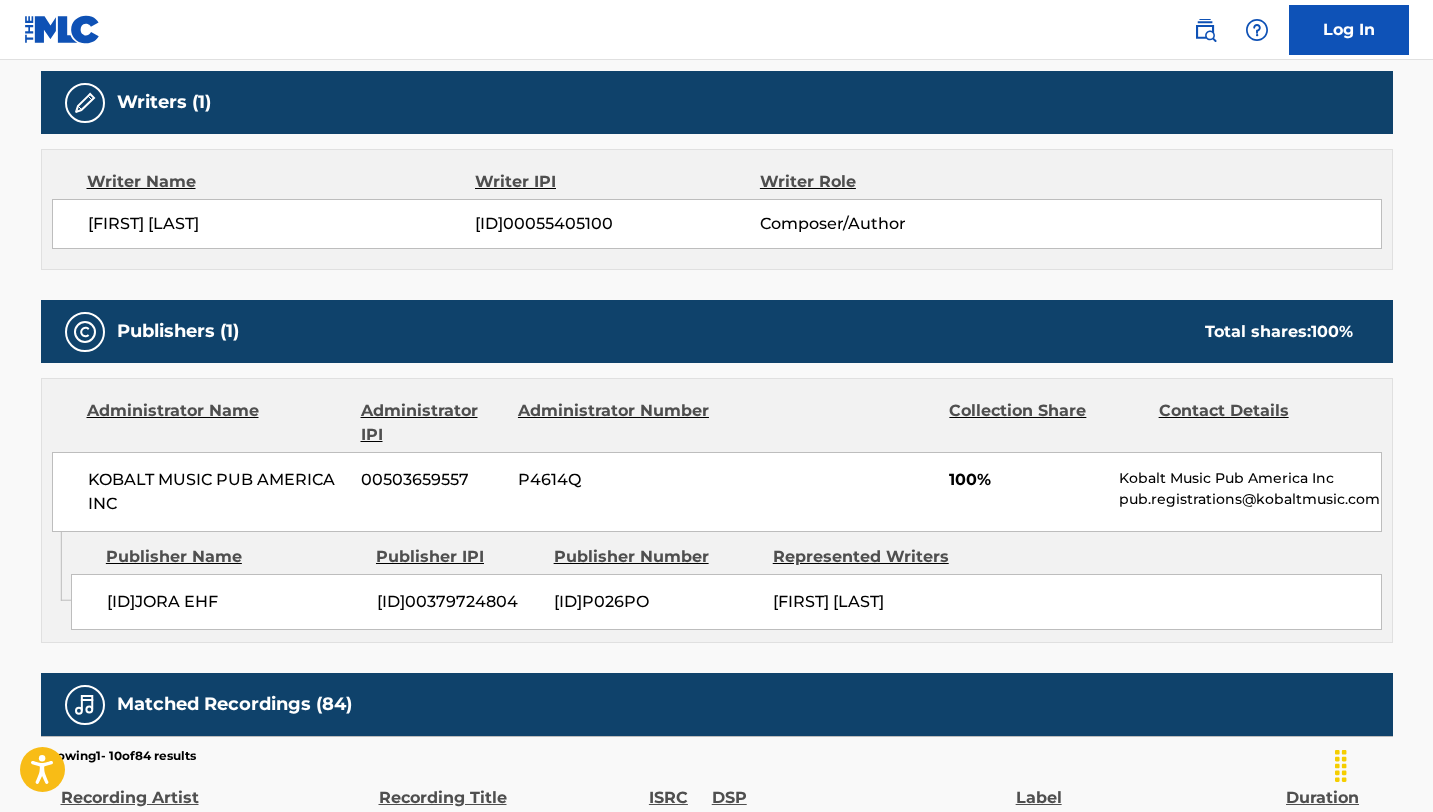 scroll, scrollTop: 0, scrollLeft: 0, axis: both 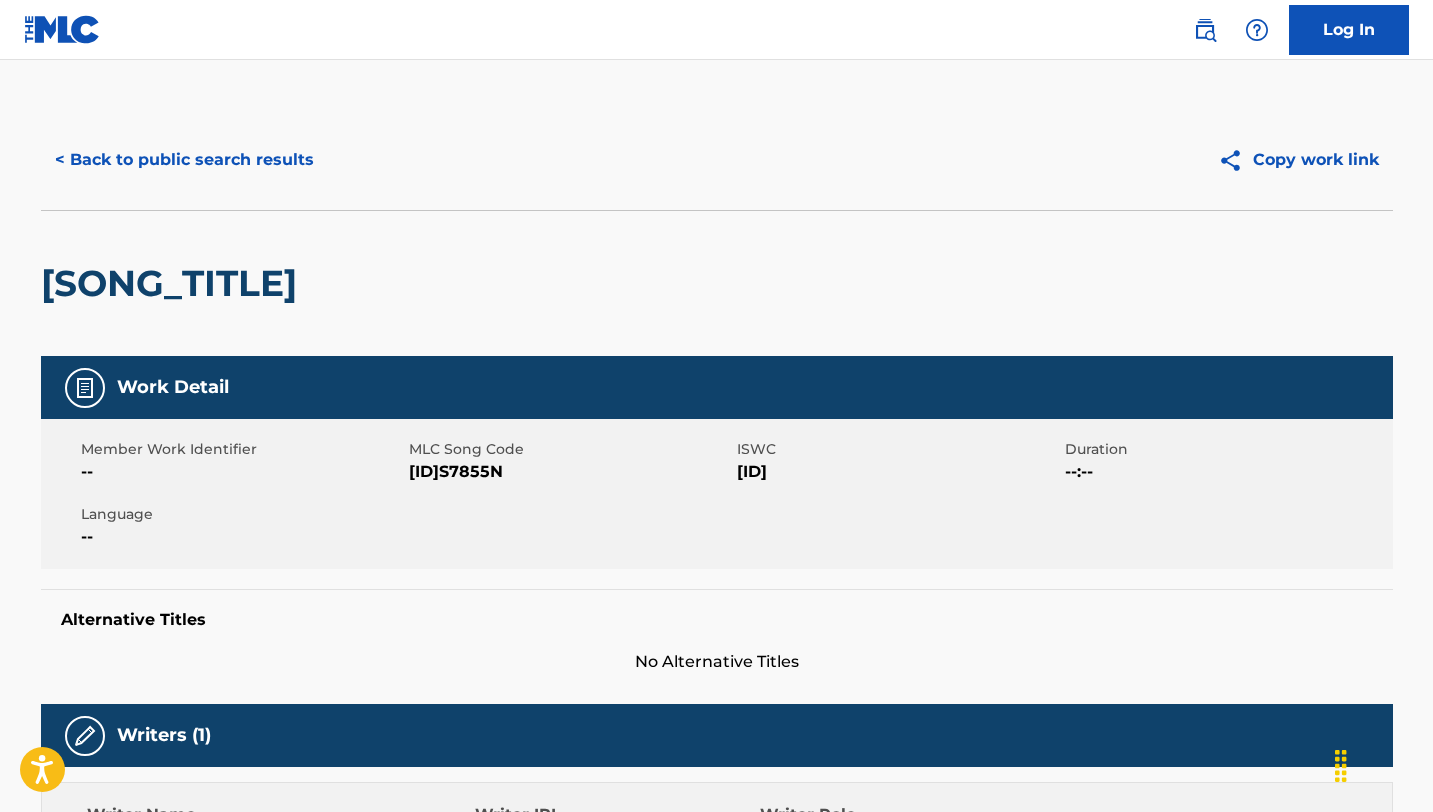 click on "< Back to public search results" at bounding box center [184, 160] 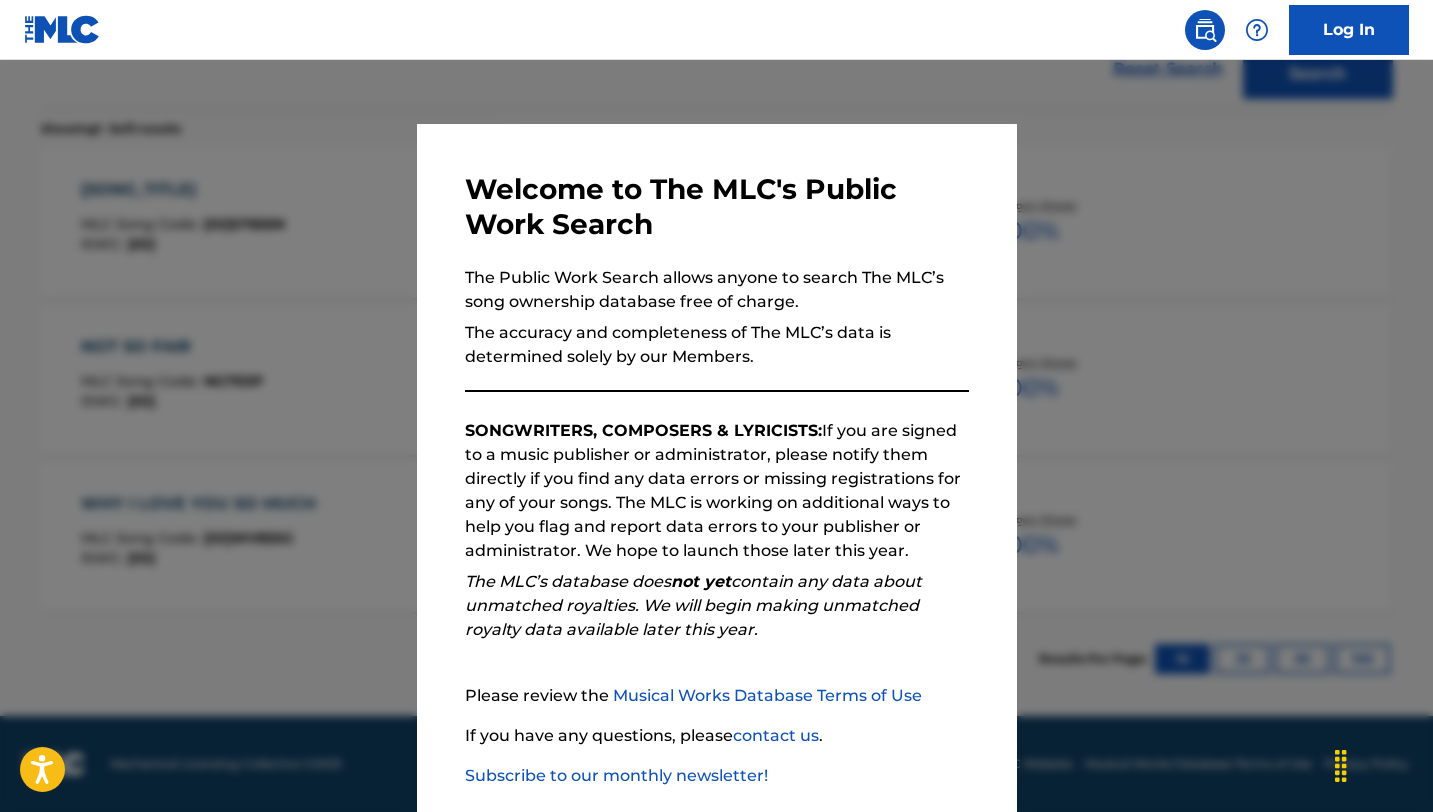 click at bounding box center (716, 466) 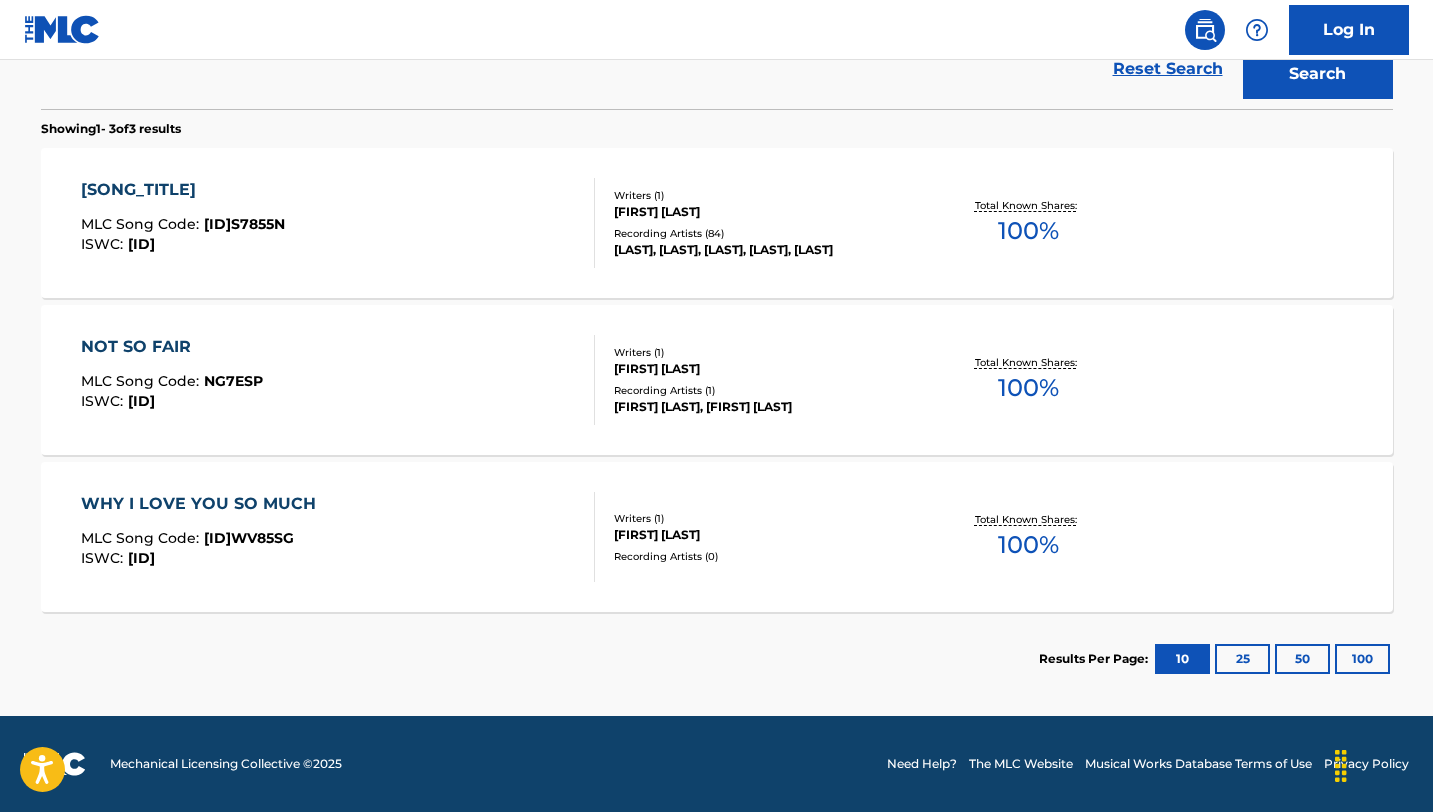 scroll, scrollTop: 0, scrollLeft: 0, axis: both 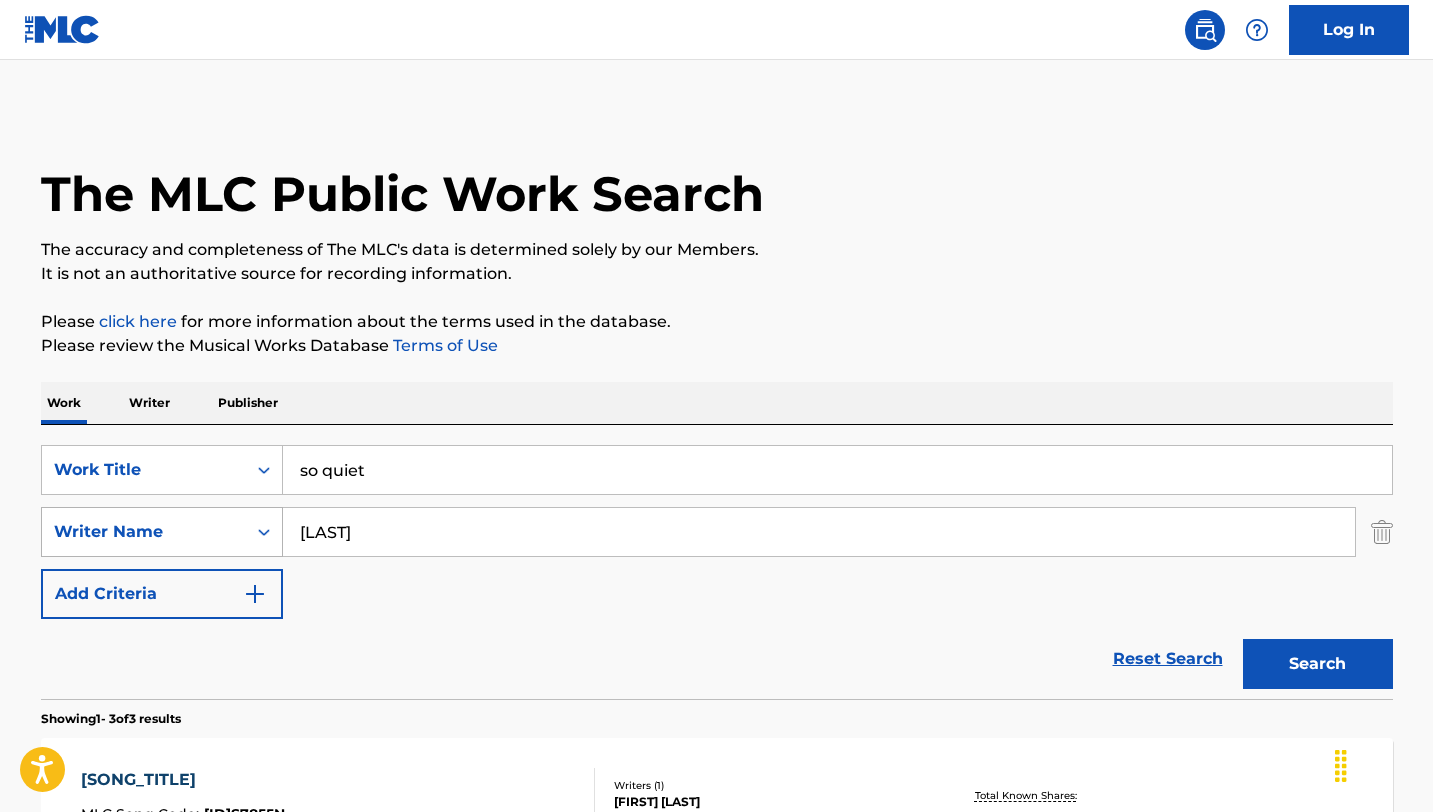 drag, startPoint x: 452, startPoint y: 527, endPoint x: 83, endPoint y: 526, distance: 369.00134 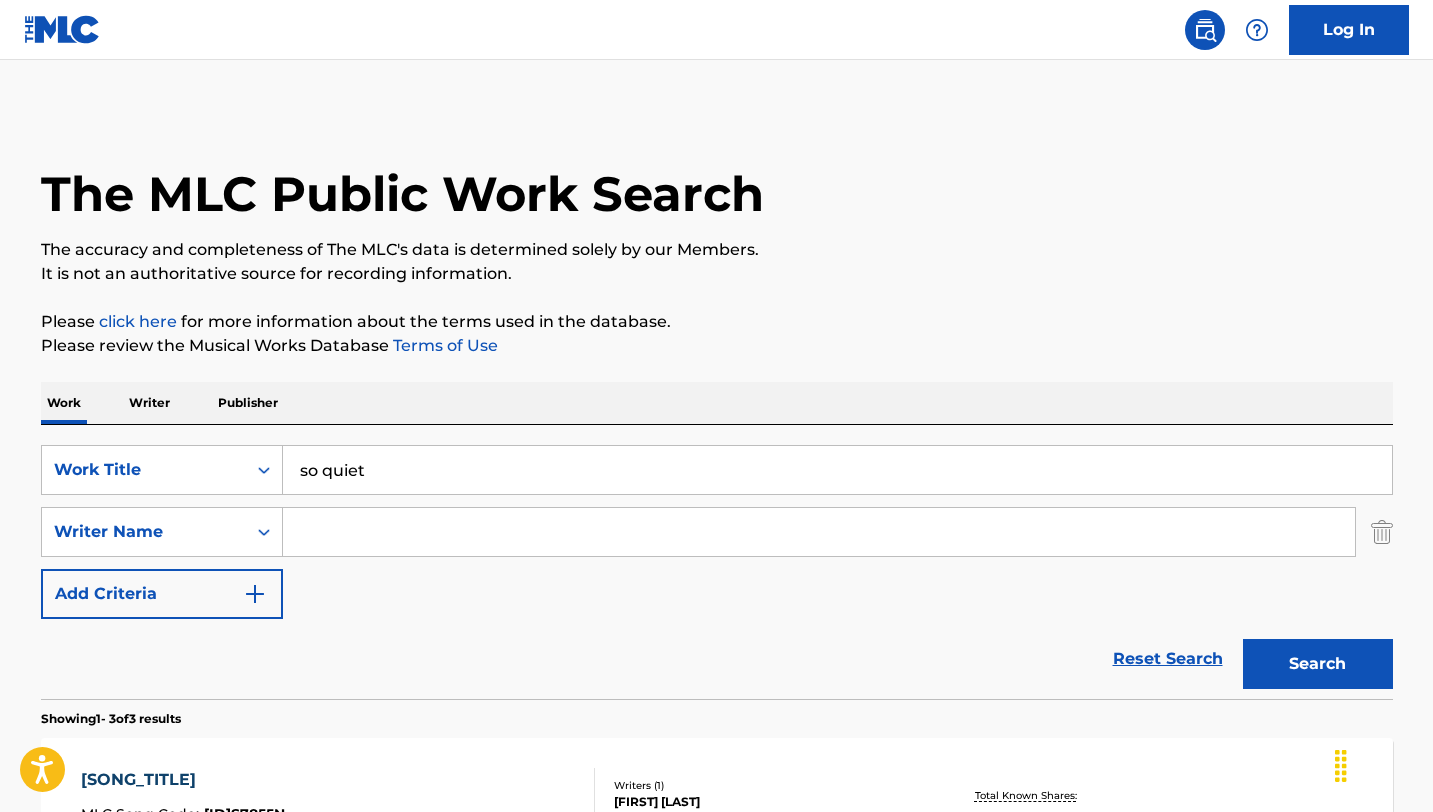type 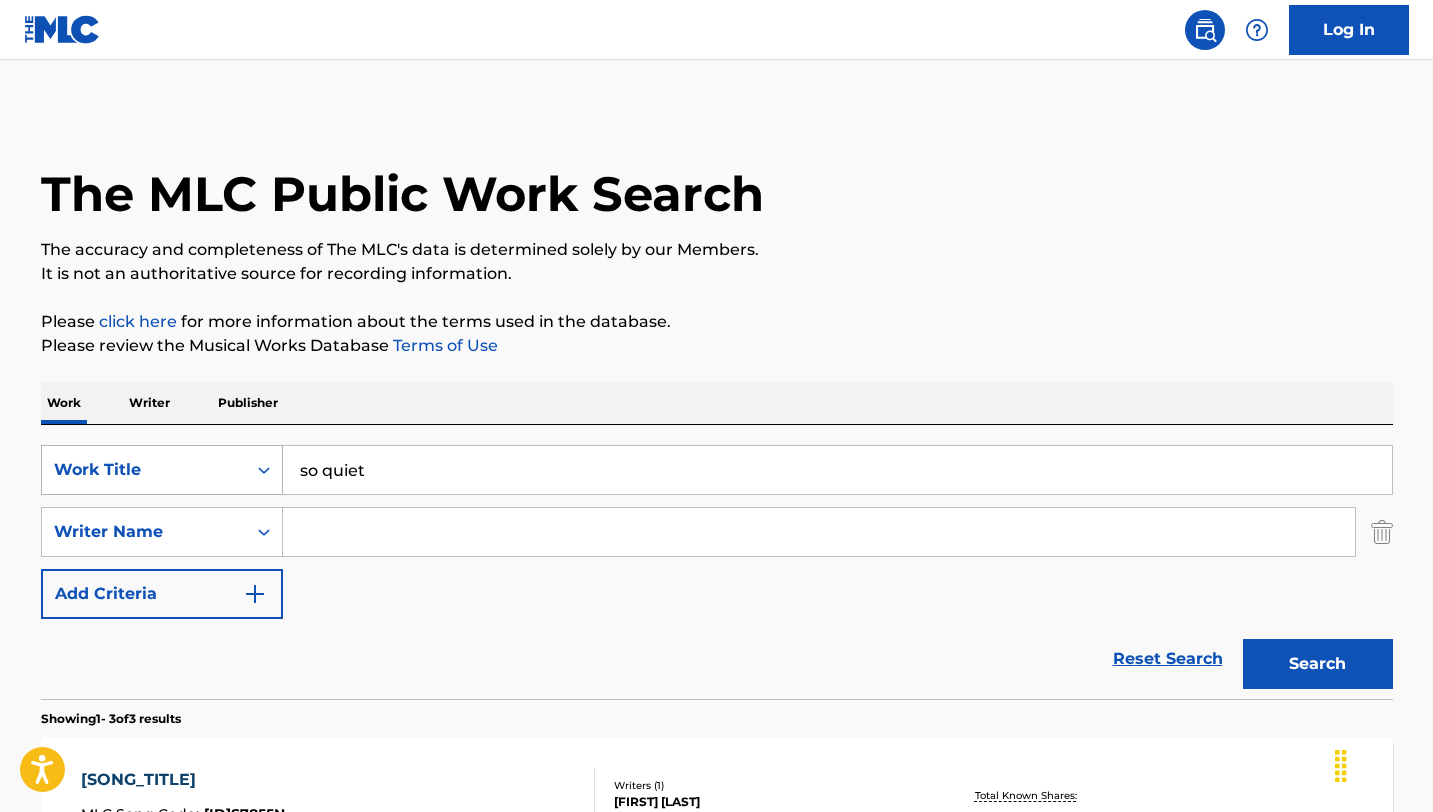drag, startPoint x: 387, startPoint y: 472, endPoint x: 102, endPoint y: 453, distance: 285.63263 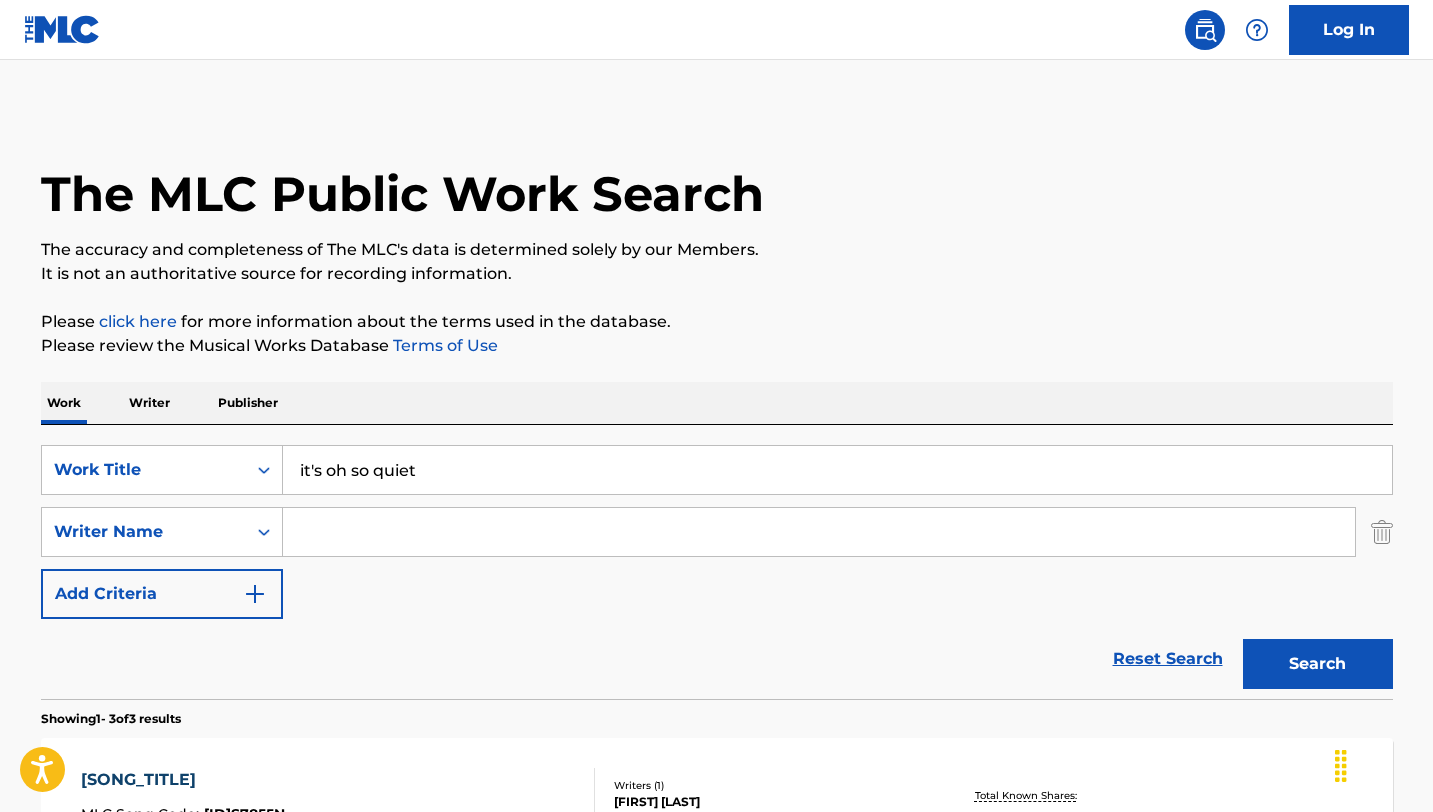 scroll, scrollTop: 12, scrollLeft: 0, axis: vertical 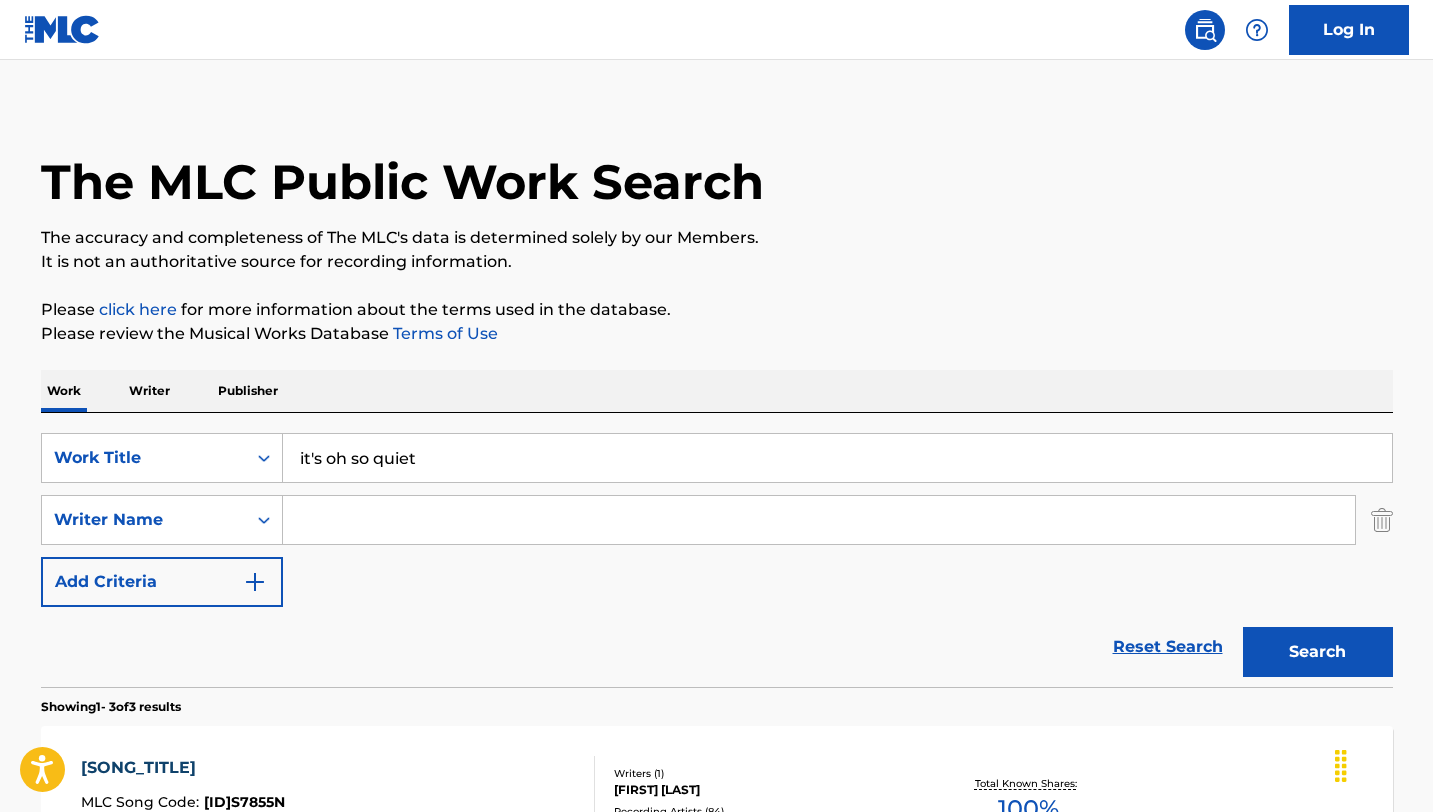 type on "it's oh so quiet" 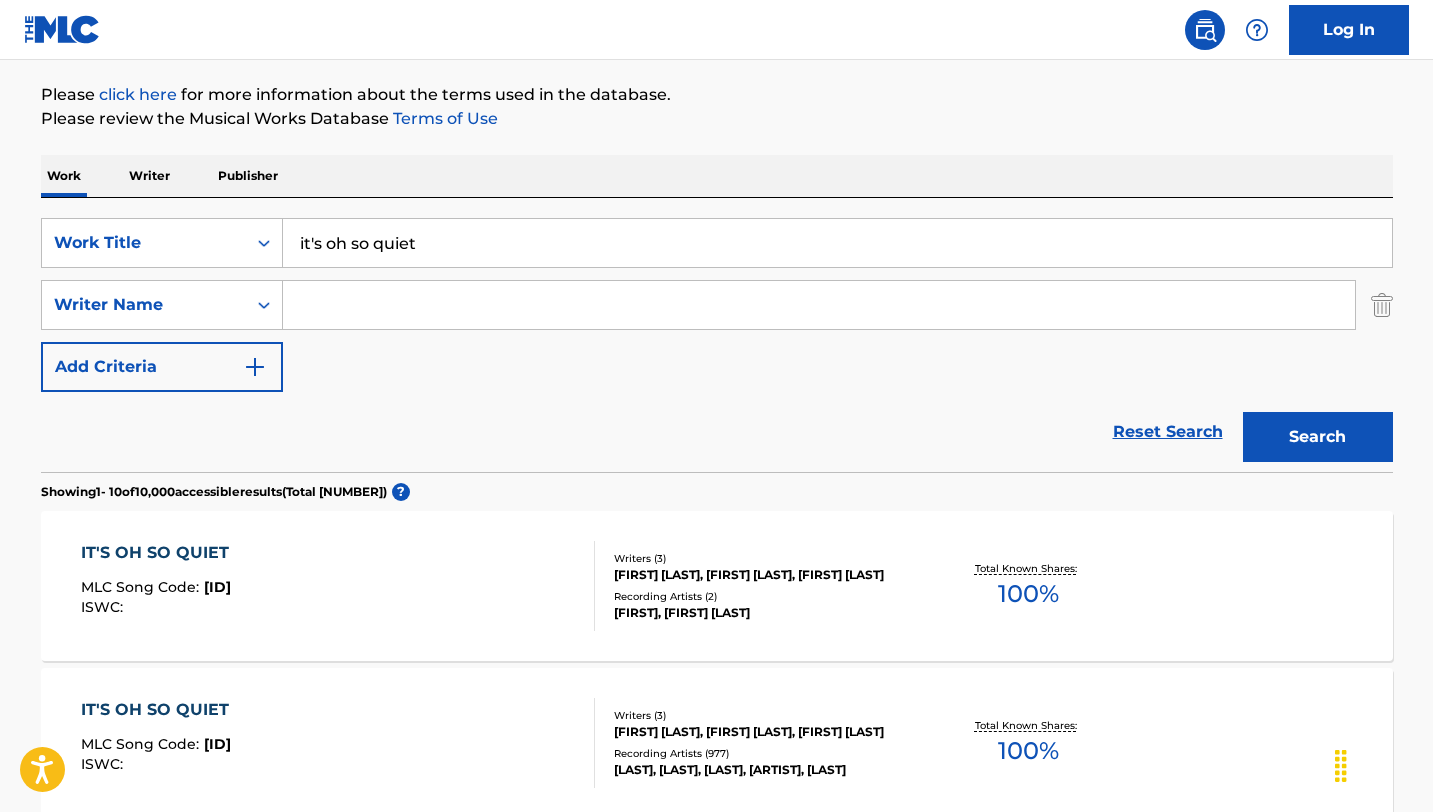 scroll, scrollTop: 220, scrollLeft: 0, axis: vertical 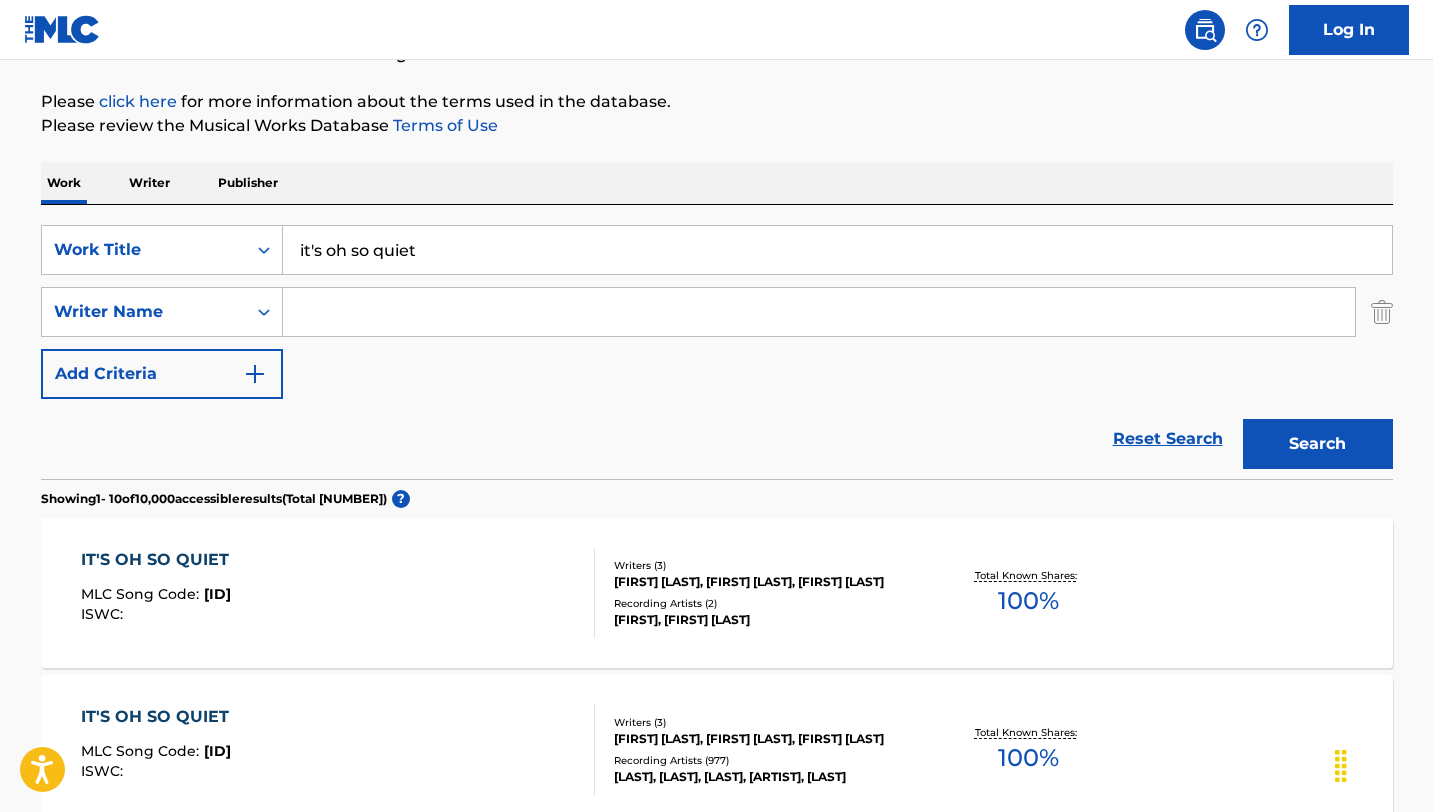 click on "IT'S OH SO QUIET MLC Song Code : IC87DV ISWC :" at bounding box center [338, 593] 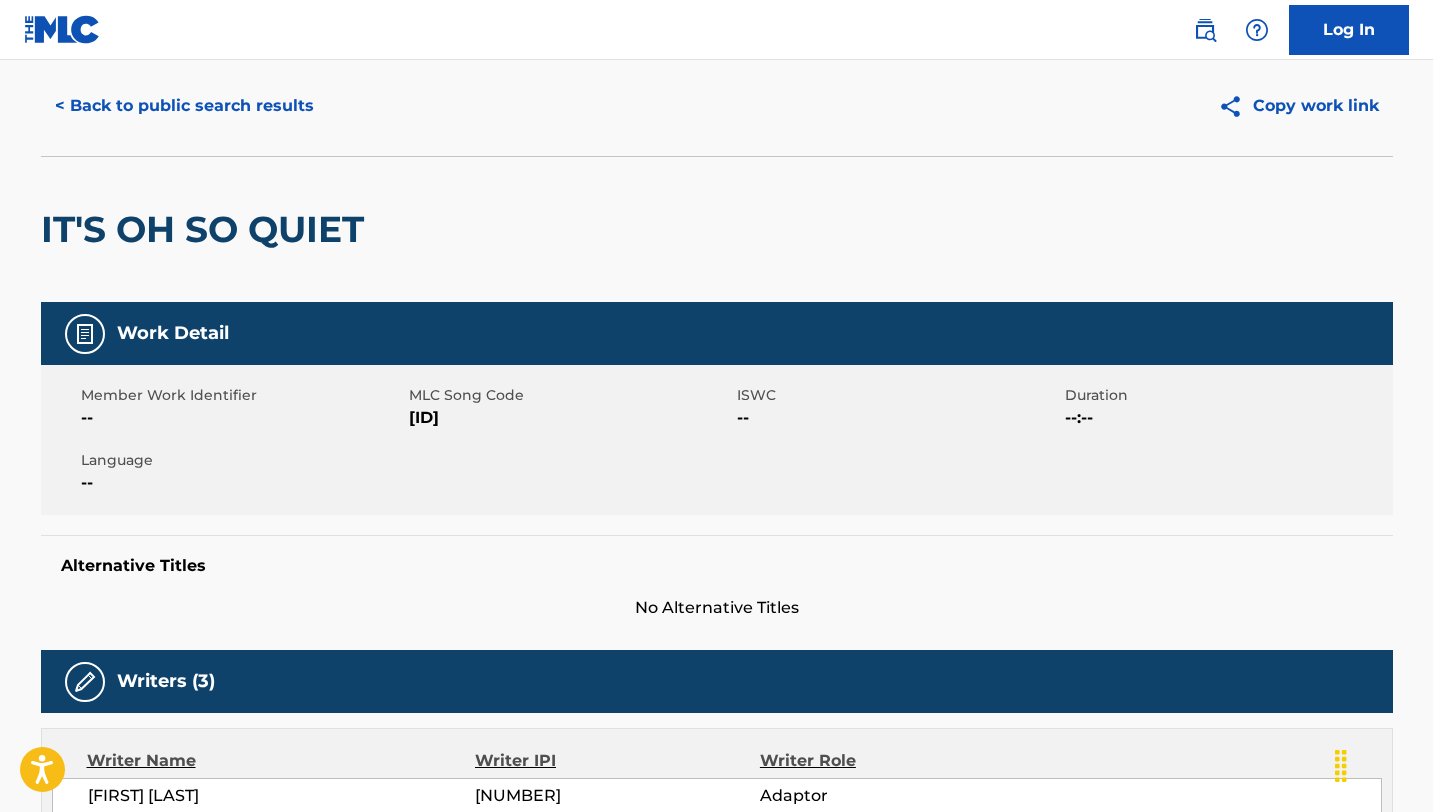 scroll, scrollTop: 0, scrollLeft: 0, axis: both 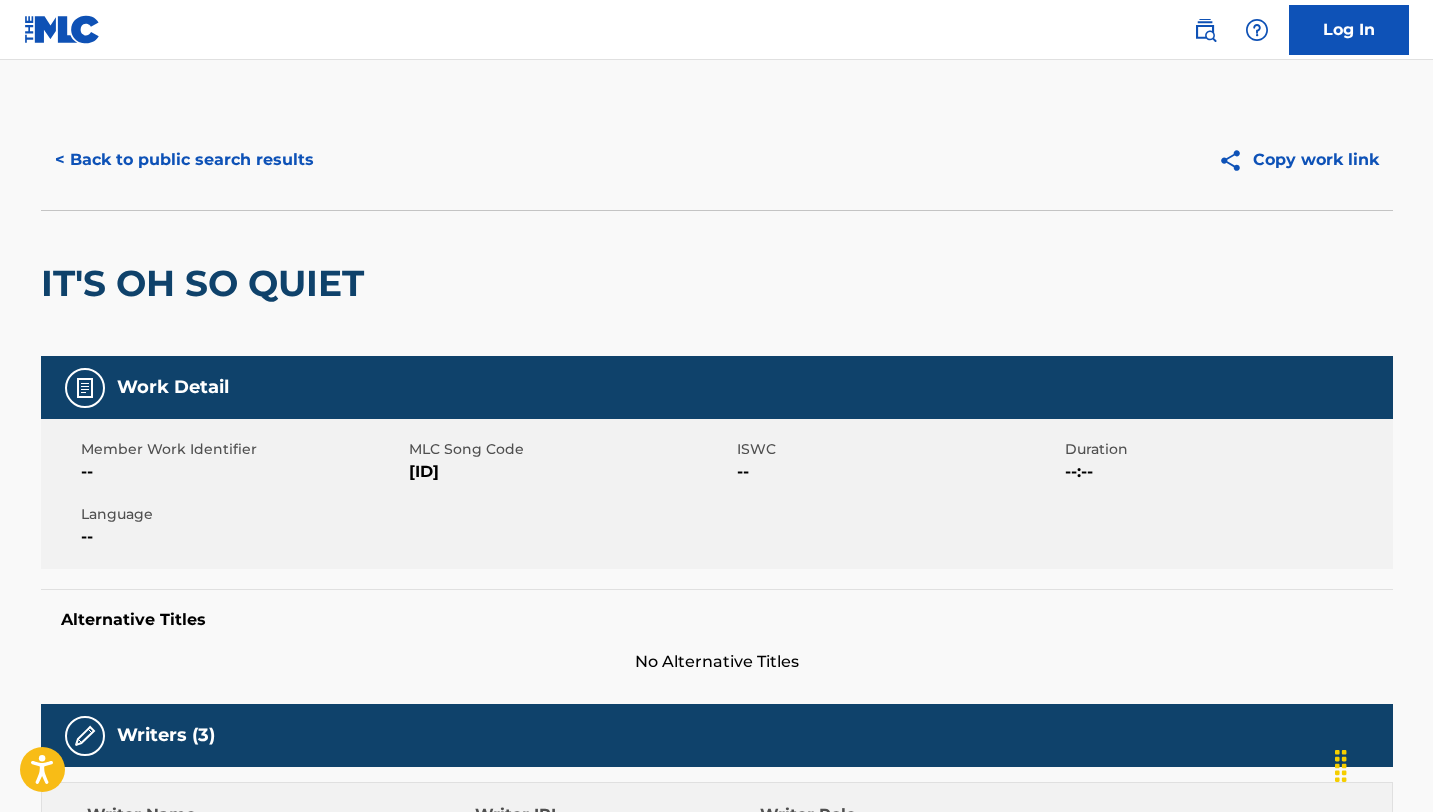 click on "< Back to public search results" at bounding box center [184, 160] 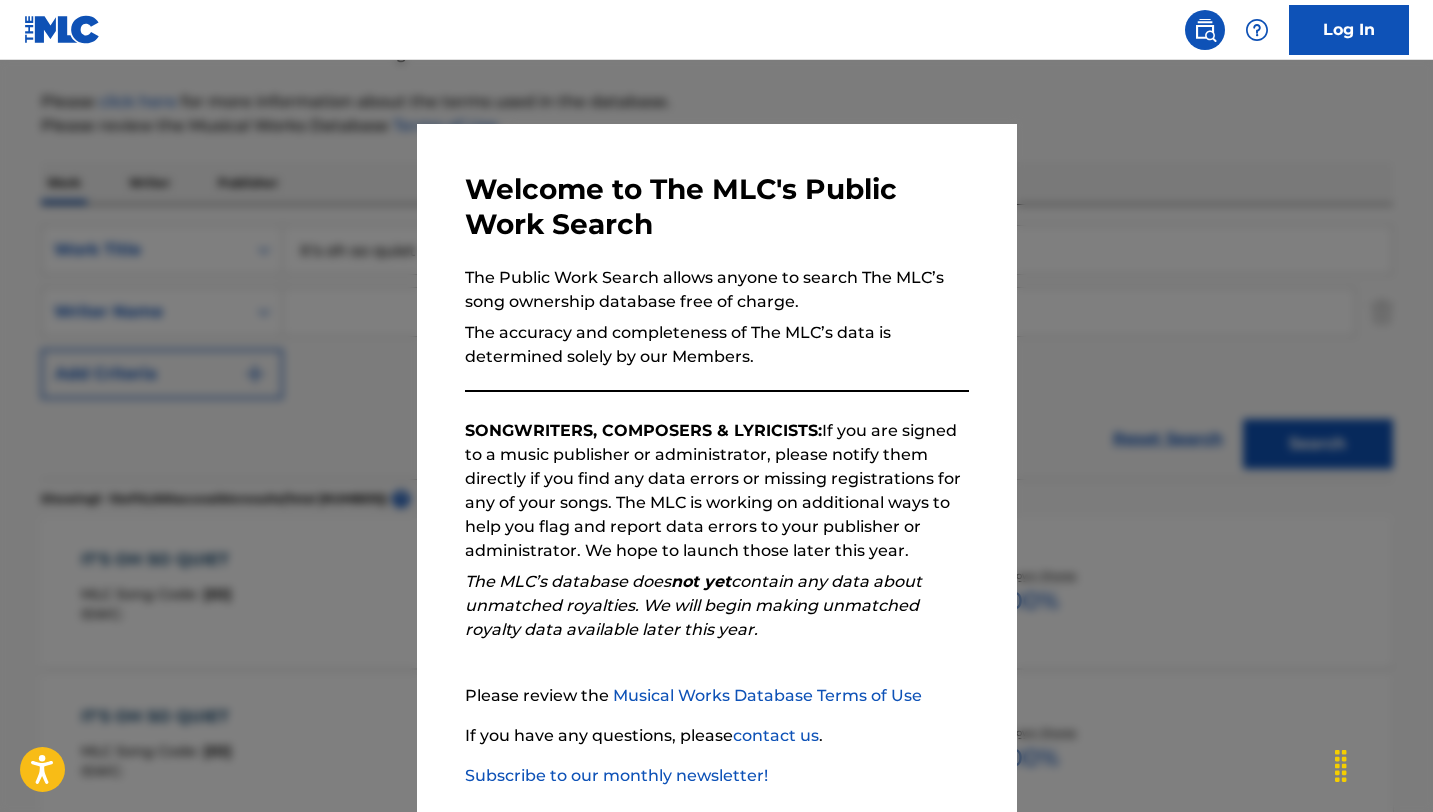 scroll, scrollTop: 13, scrollLeft: 0, axis: vertical 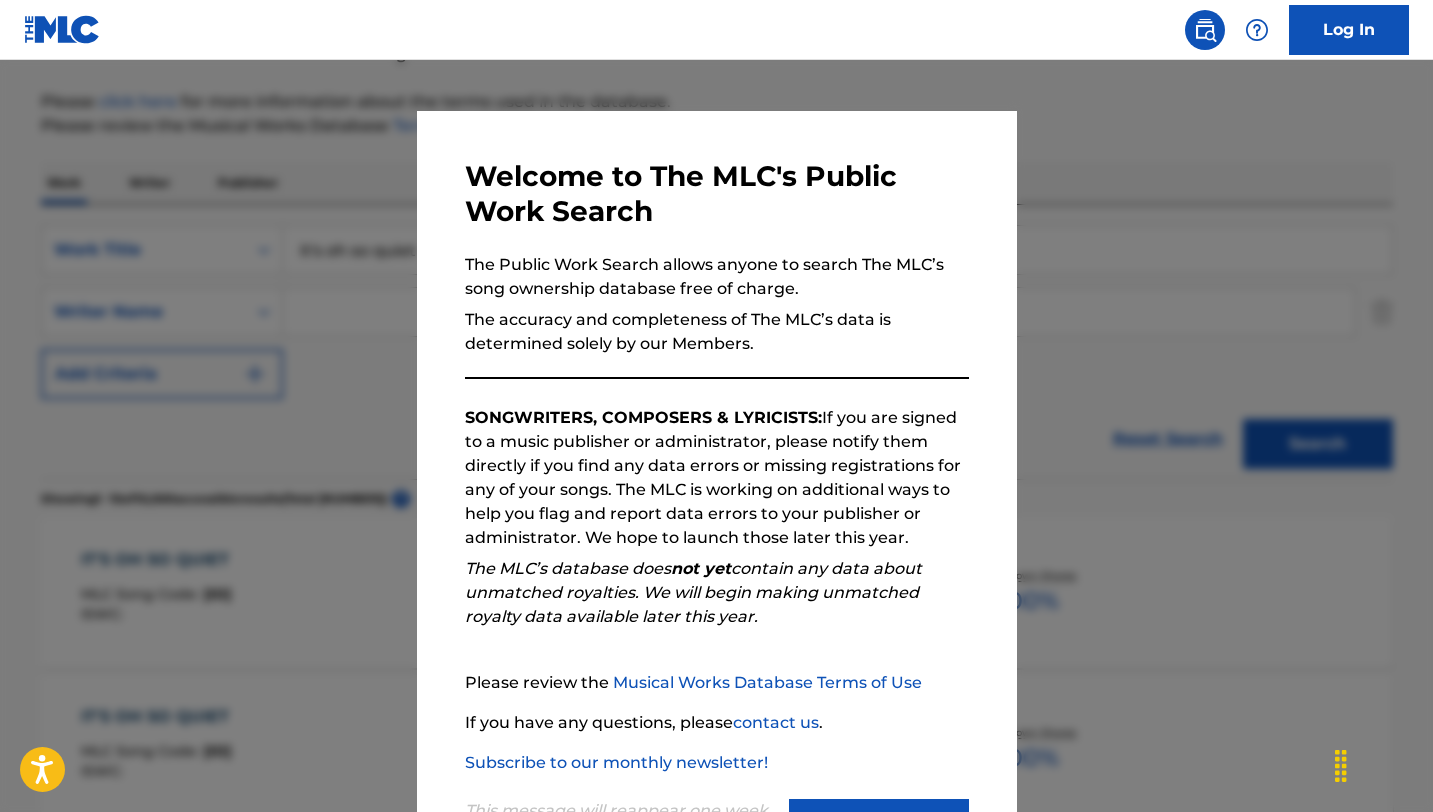 click at bounding box center [716, 466] 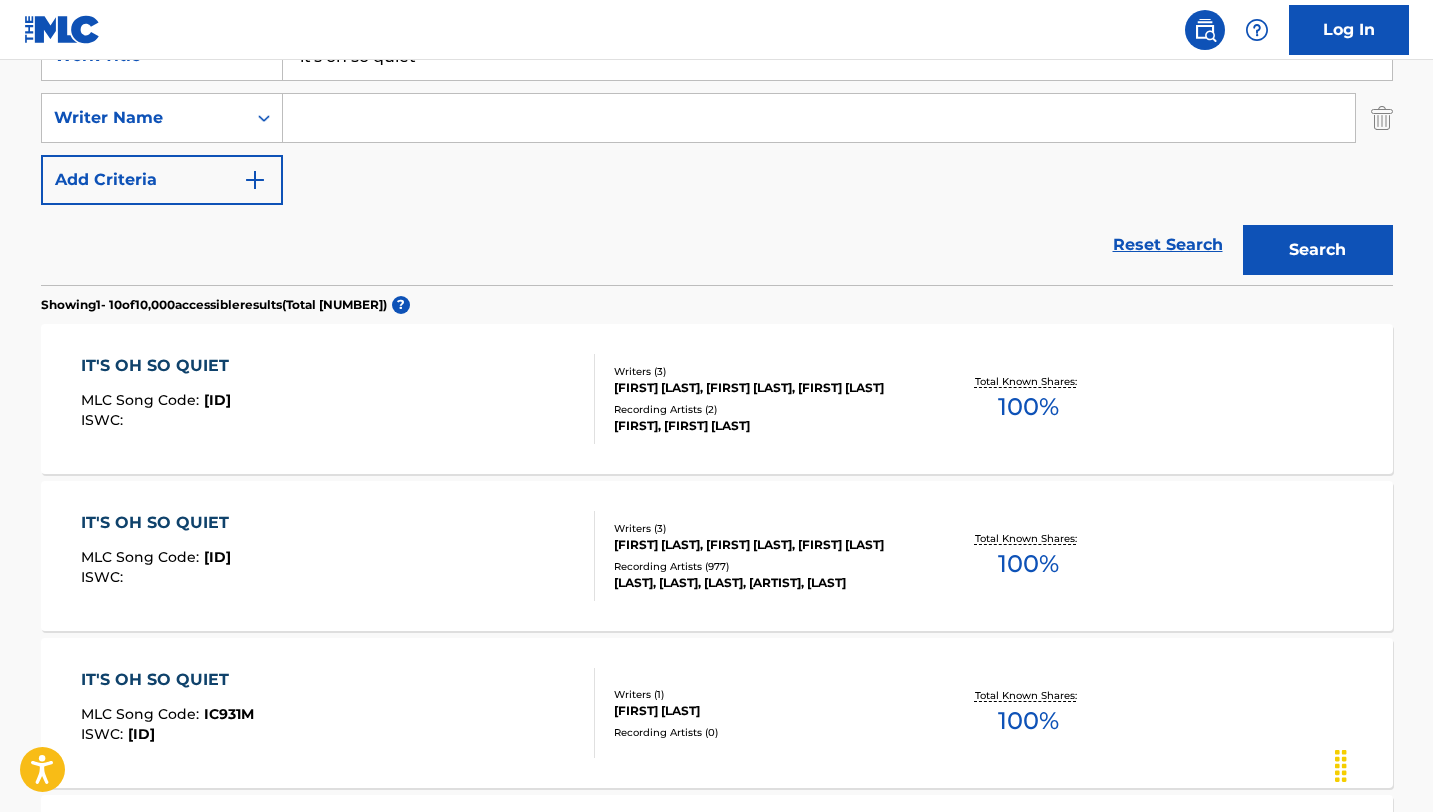 scroll, scrollTop: 454, scrollLeft: 0, axis: vertical 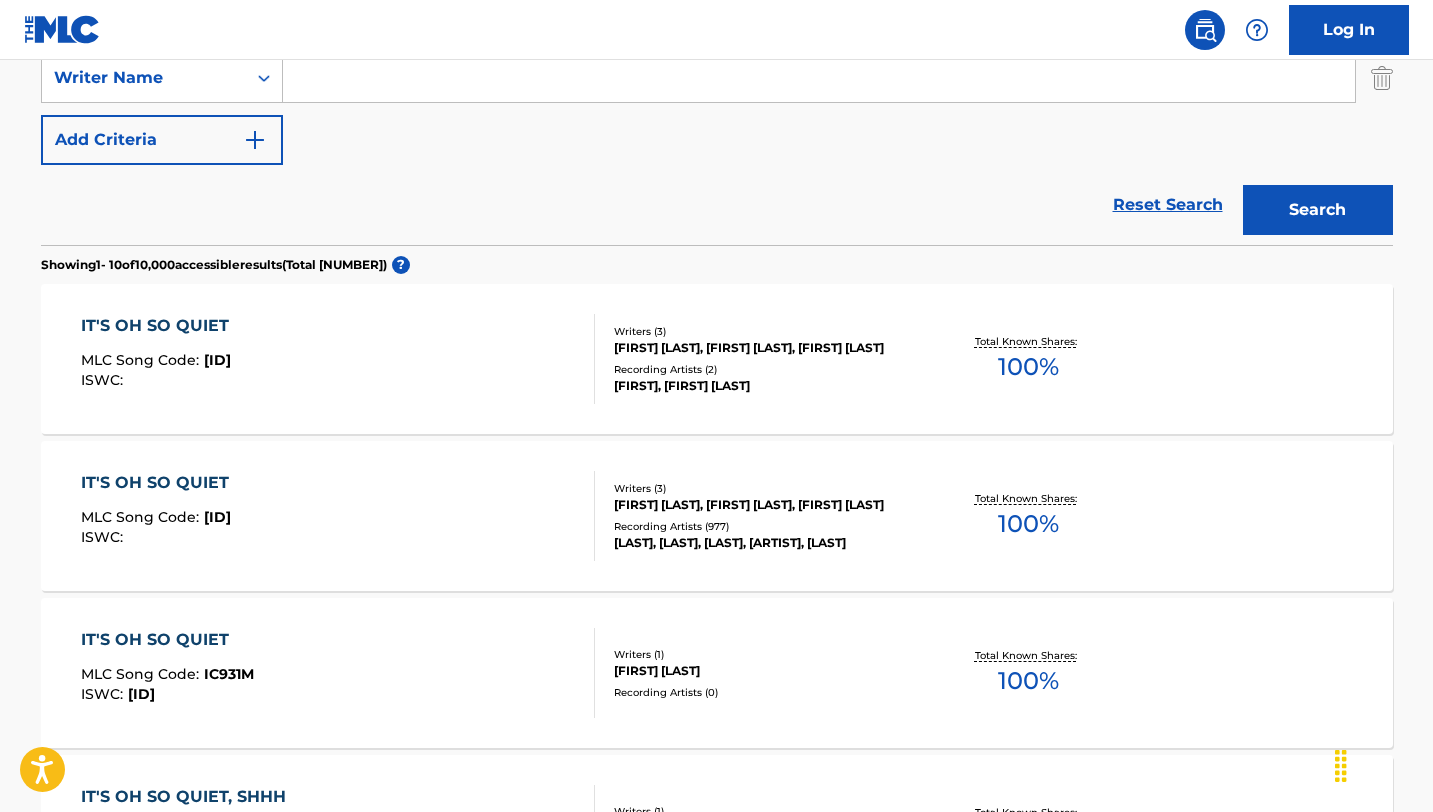 click on "IT'S OH SO QUIET MLC Song Code : I92050 ISWC :" at bounding box center [338, 516] 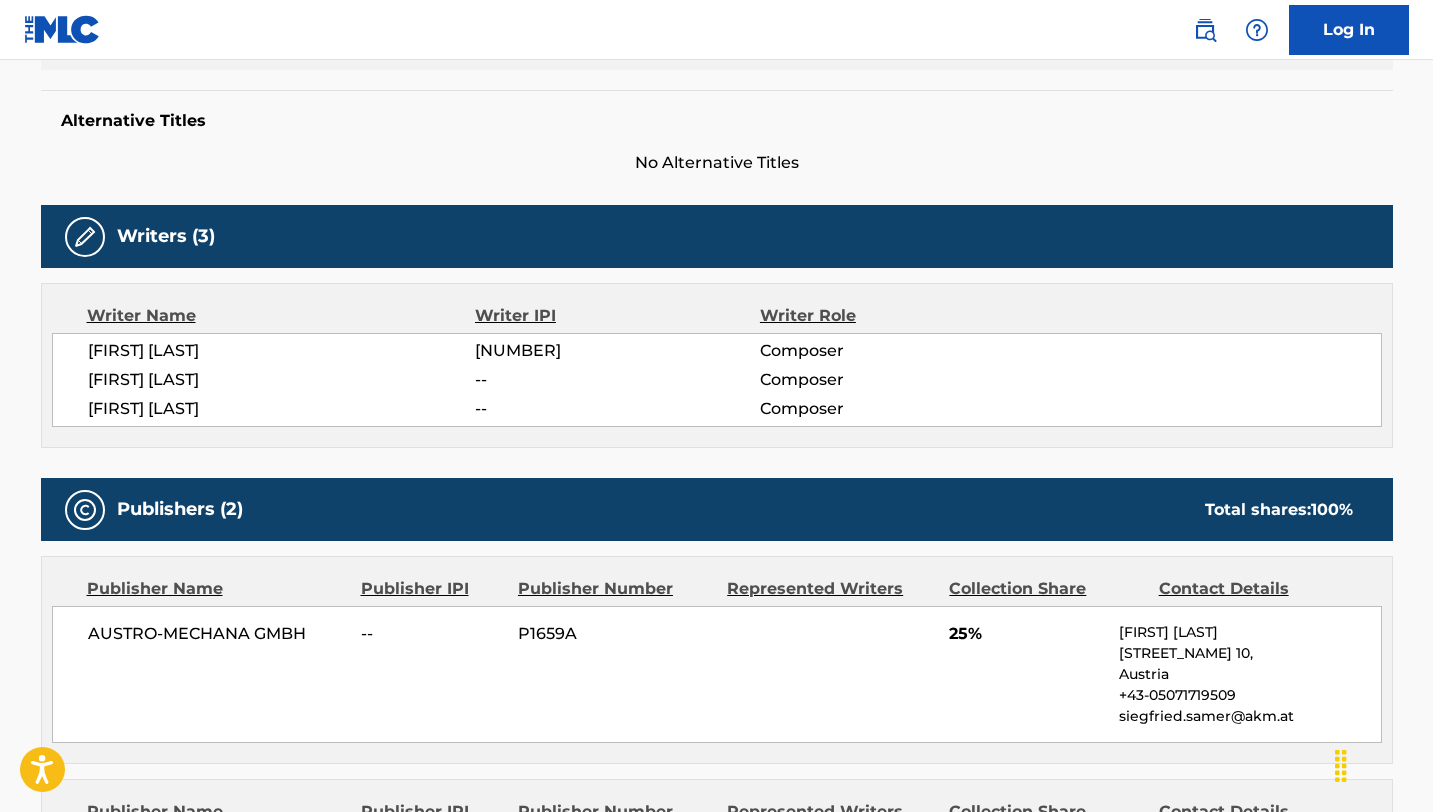 scroll, scrollTop: 497, scrollLeft: 0, axis: vertical 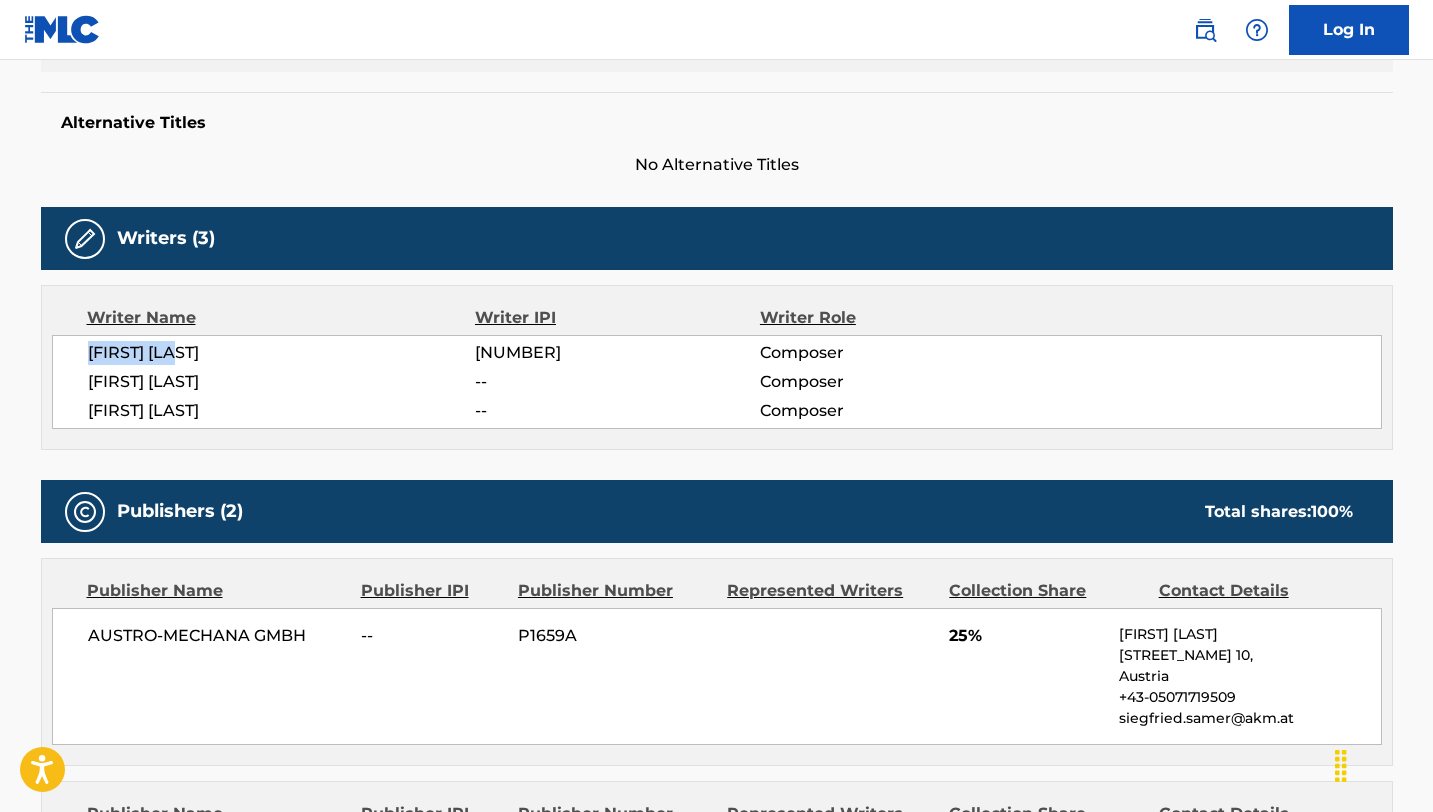 drag, startPoint x: 212, startPoint y: 352, endPoint x: 35, endPoint y: 351, distance: 177.00282 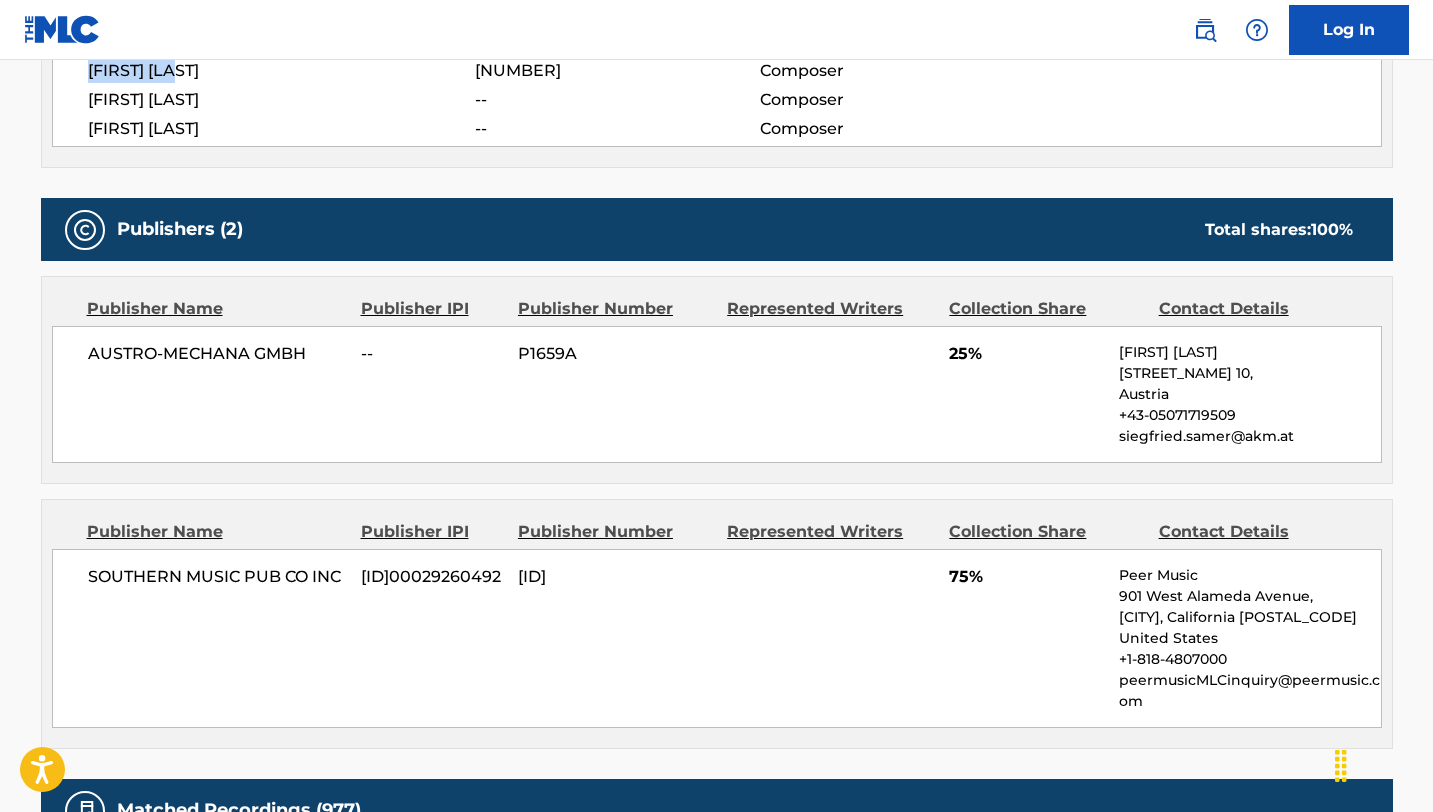 scroll, scrollTop: 783, scrollLeft: 0, axis: vertical 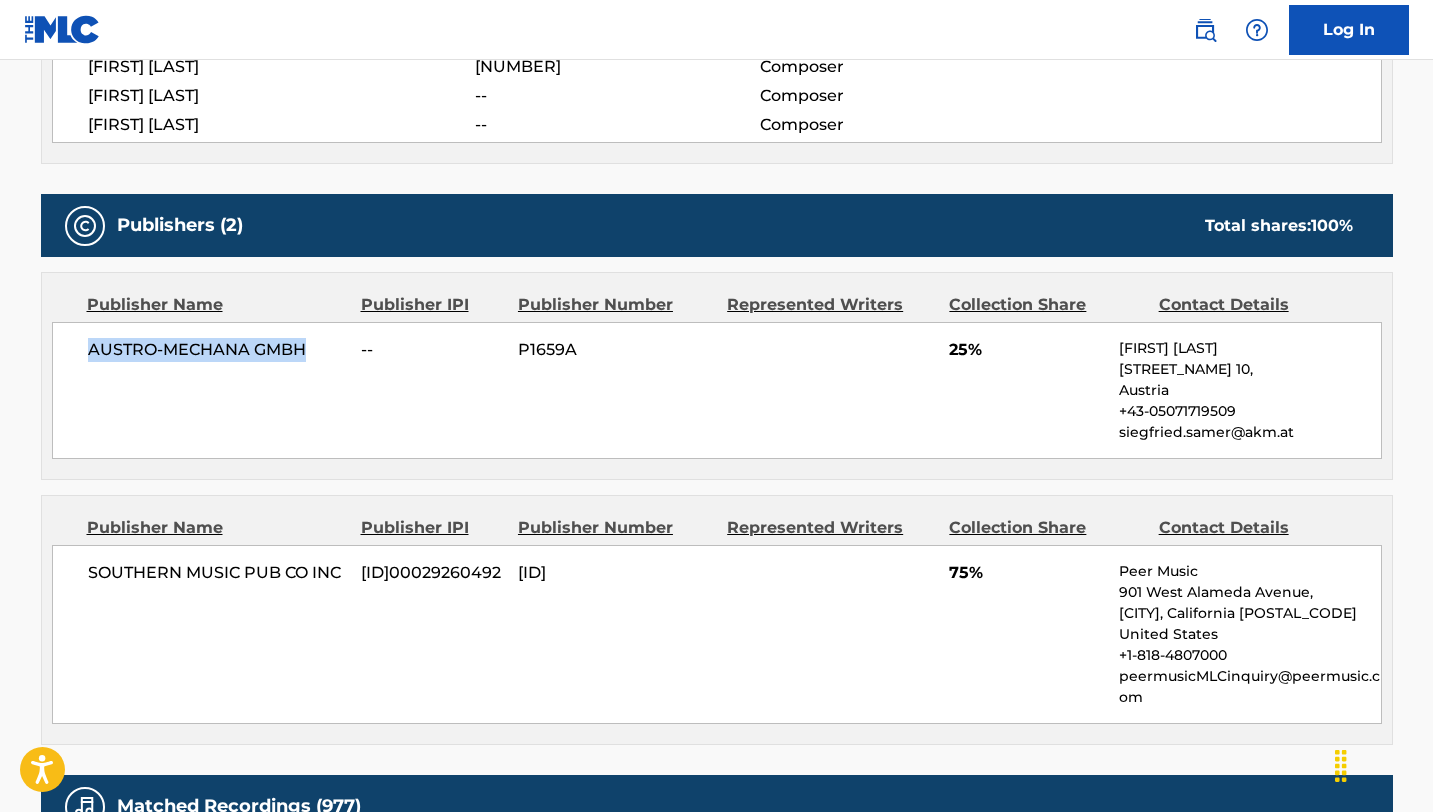 drag, startPoint x: 311, startPoint y: 345, endPoint x: 45, endPoint y: 345, distance: 266 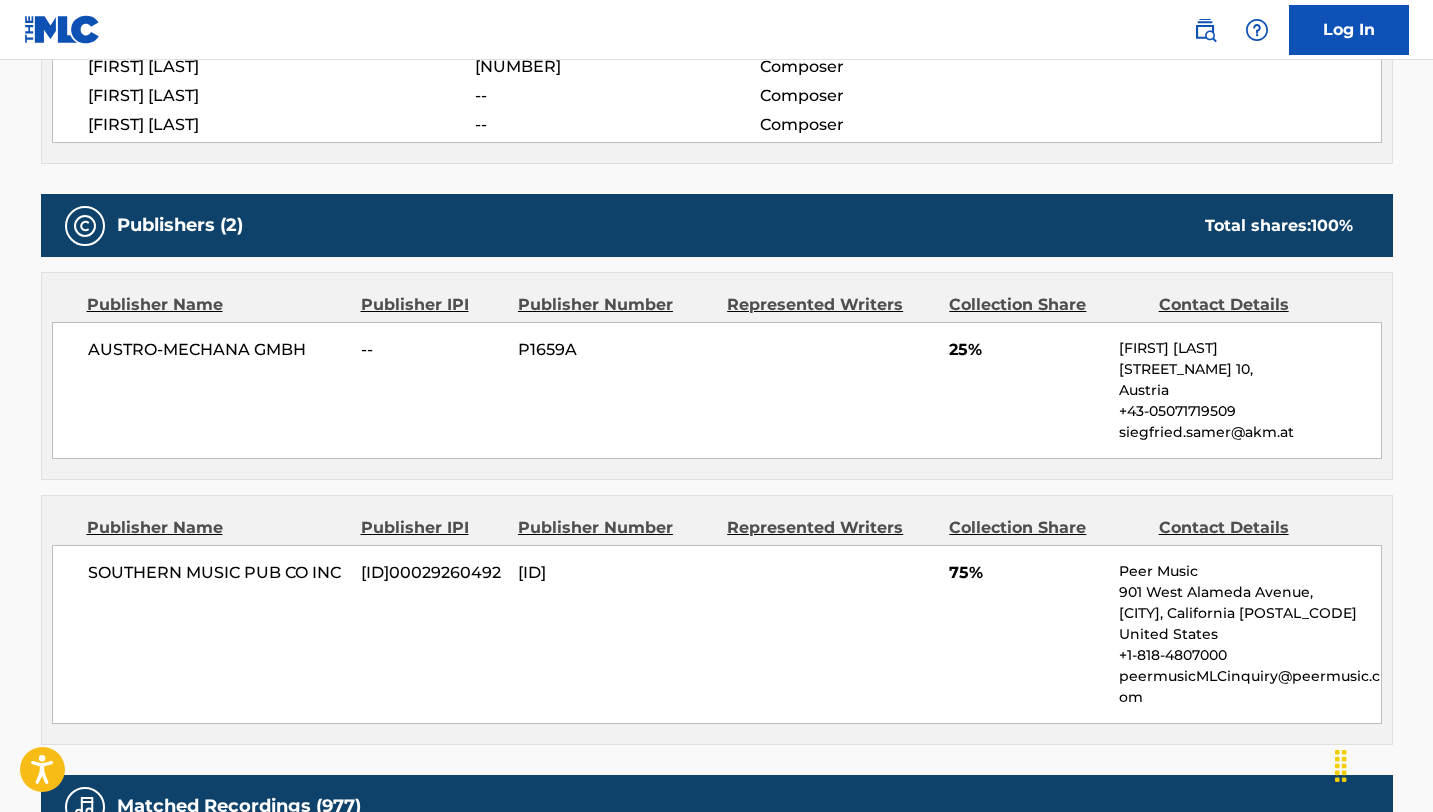 click on "[STREET_NAME] 10," at bounding box center [1249, 369] 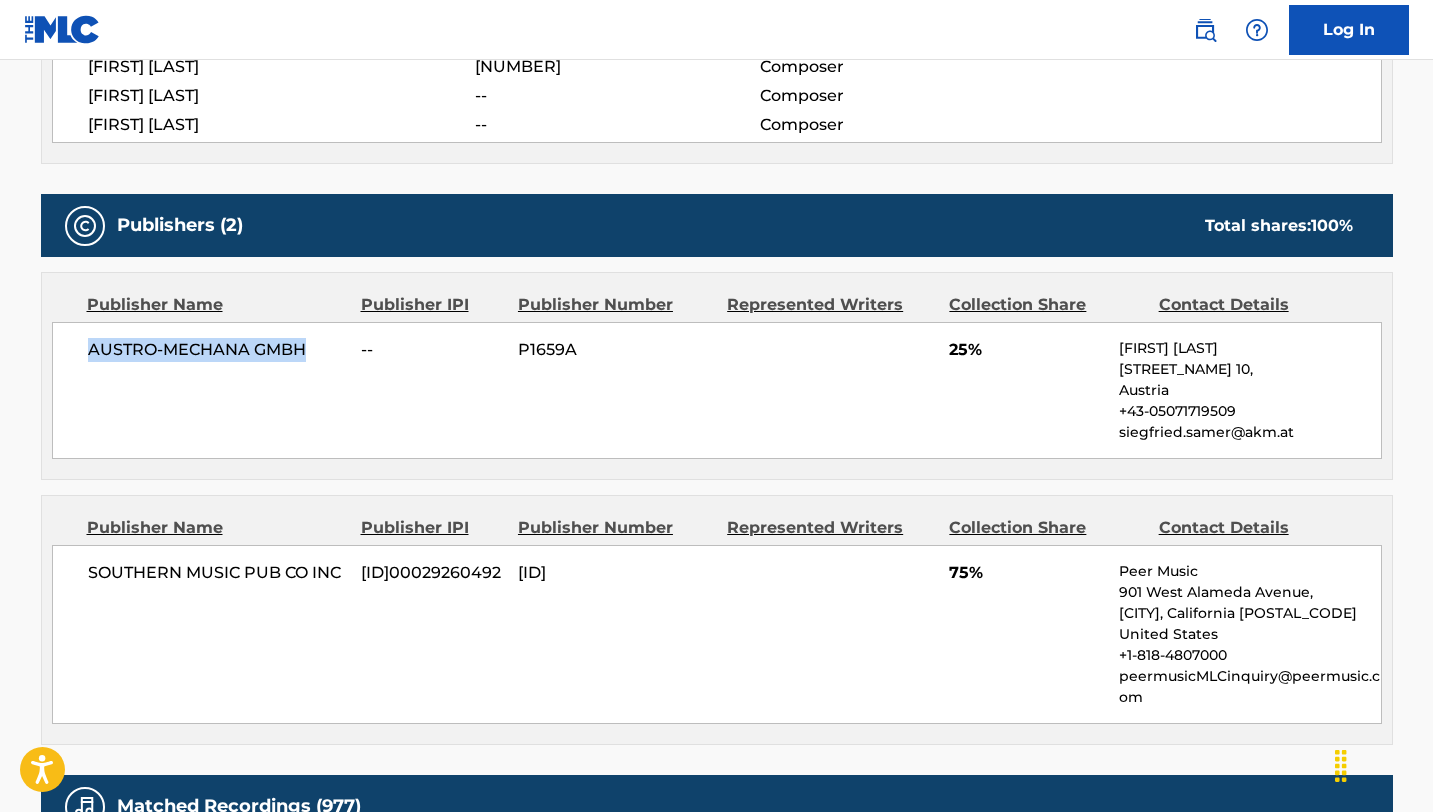 drag, startPoint x: 326, startPoint y: 352, endPoint x: 80, endPoint y: 349, distance: 246.0183 